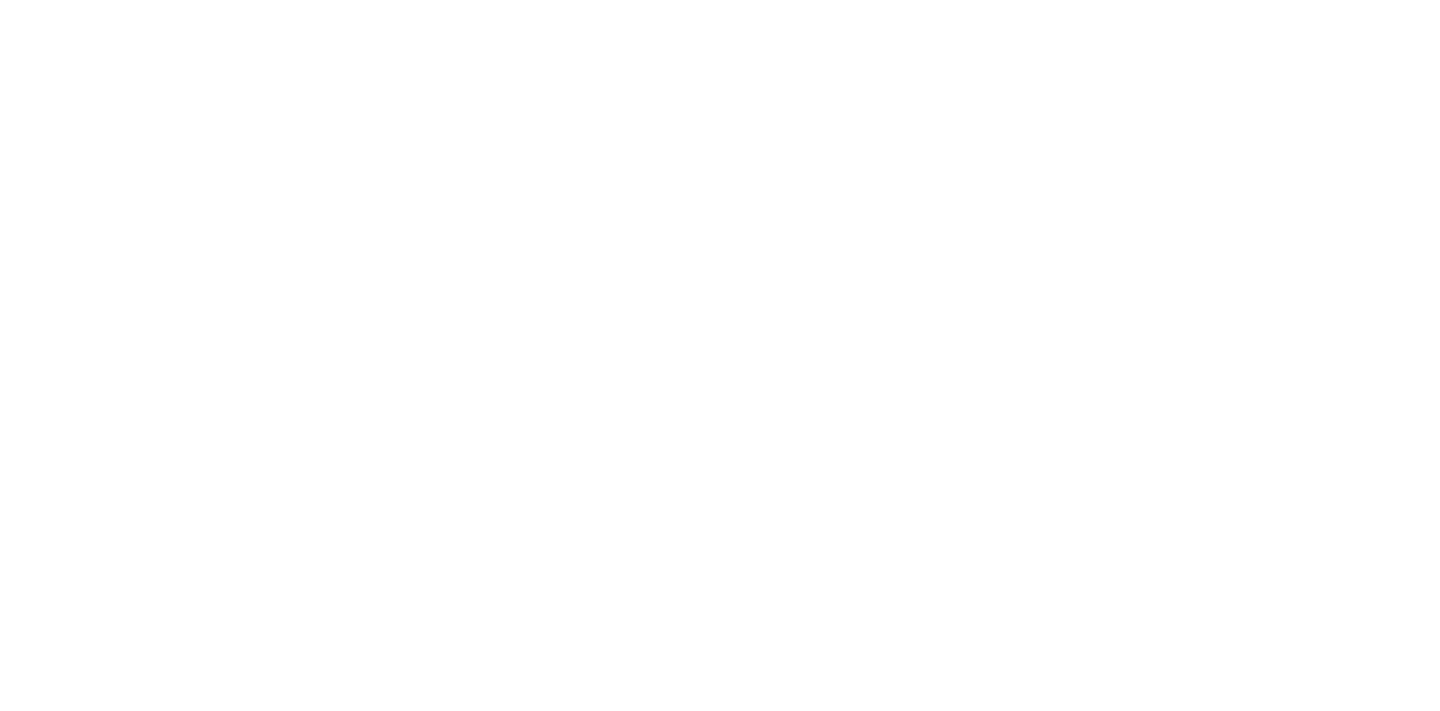 scroll, scrollTop: 0, scrollLeft: 0, axis: both 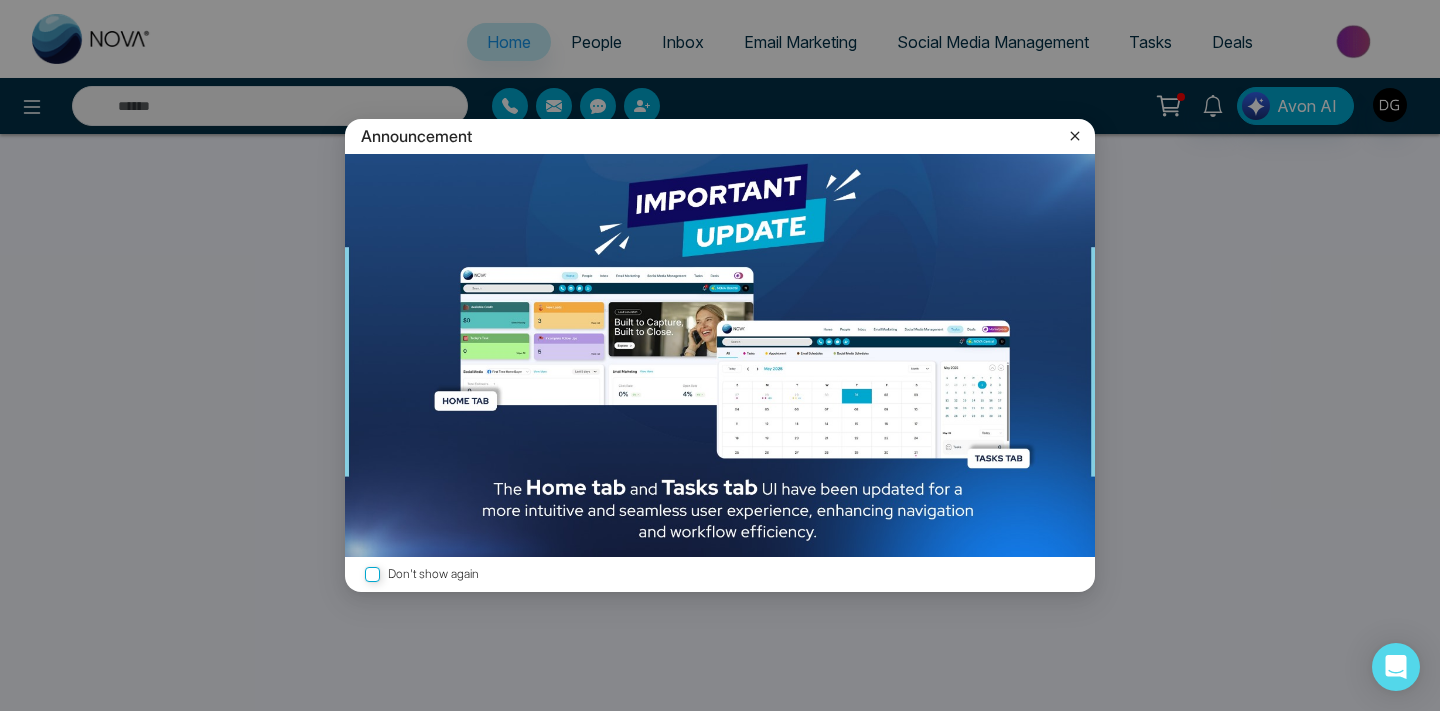 select on "*" 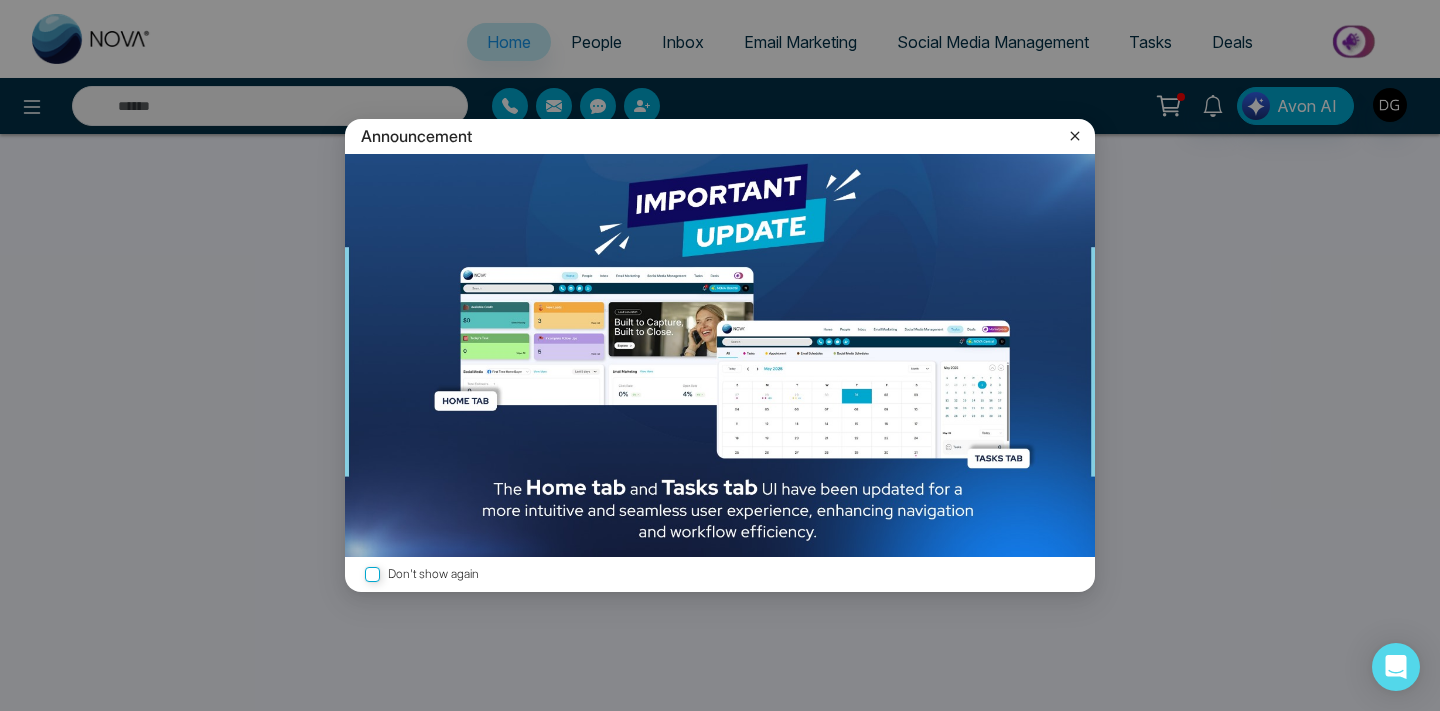 select on "*" 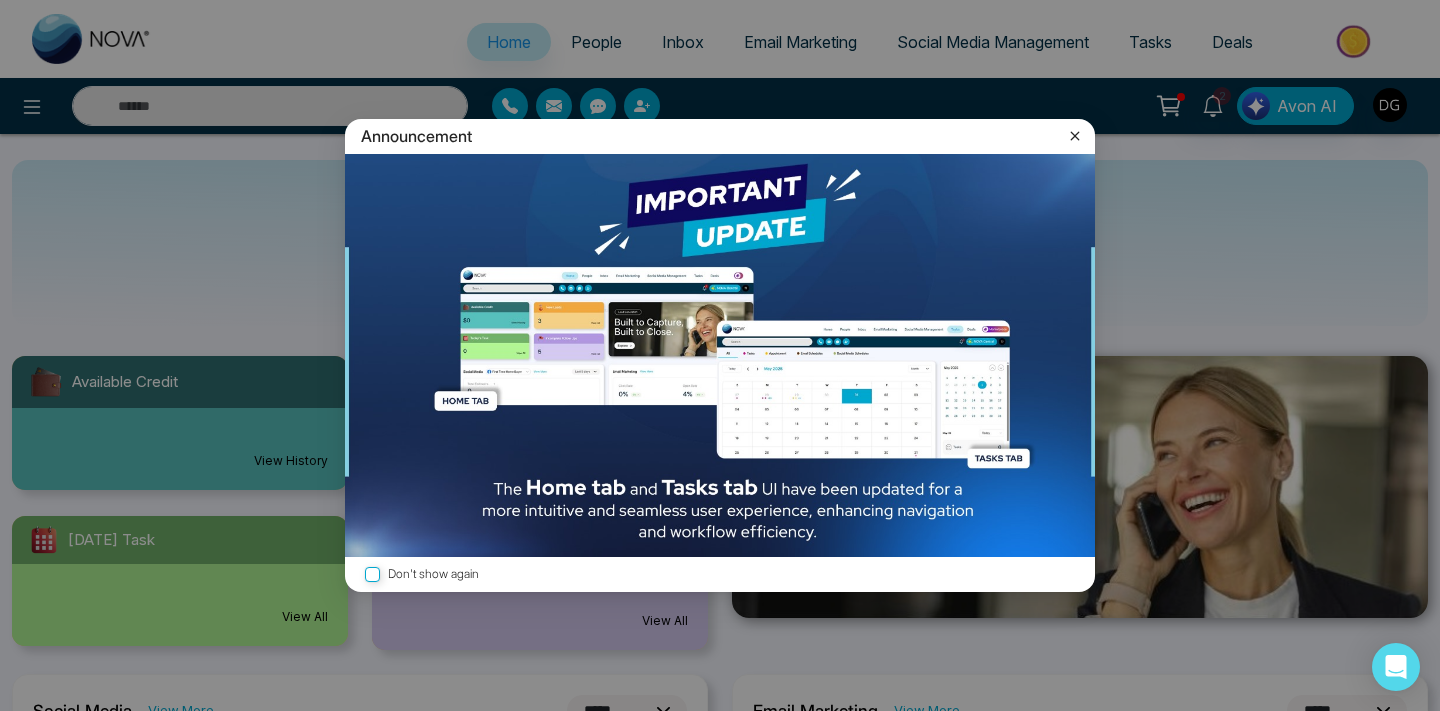click 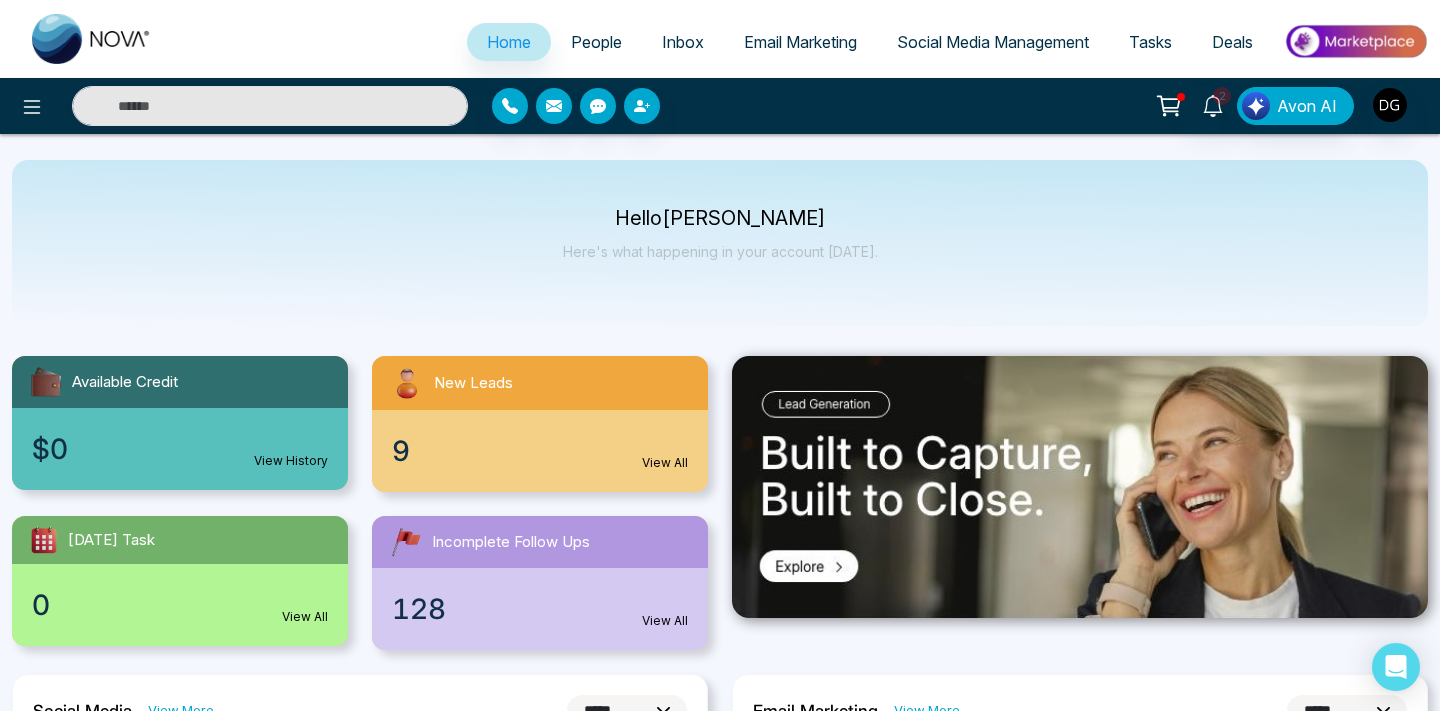 click on "People" at bounding box center [596, 42] 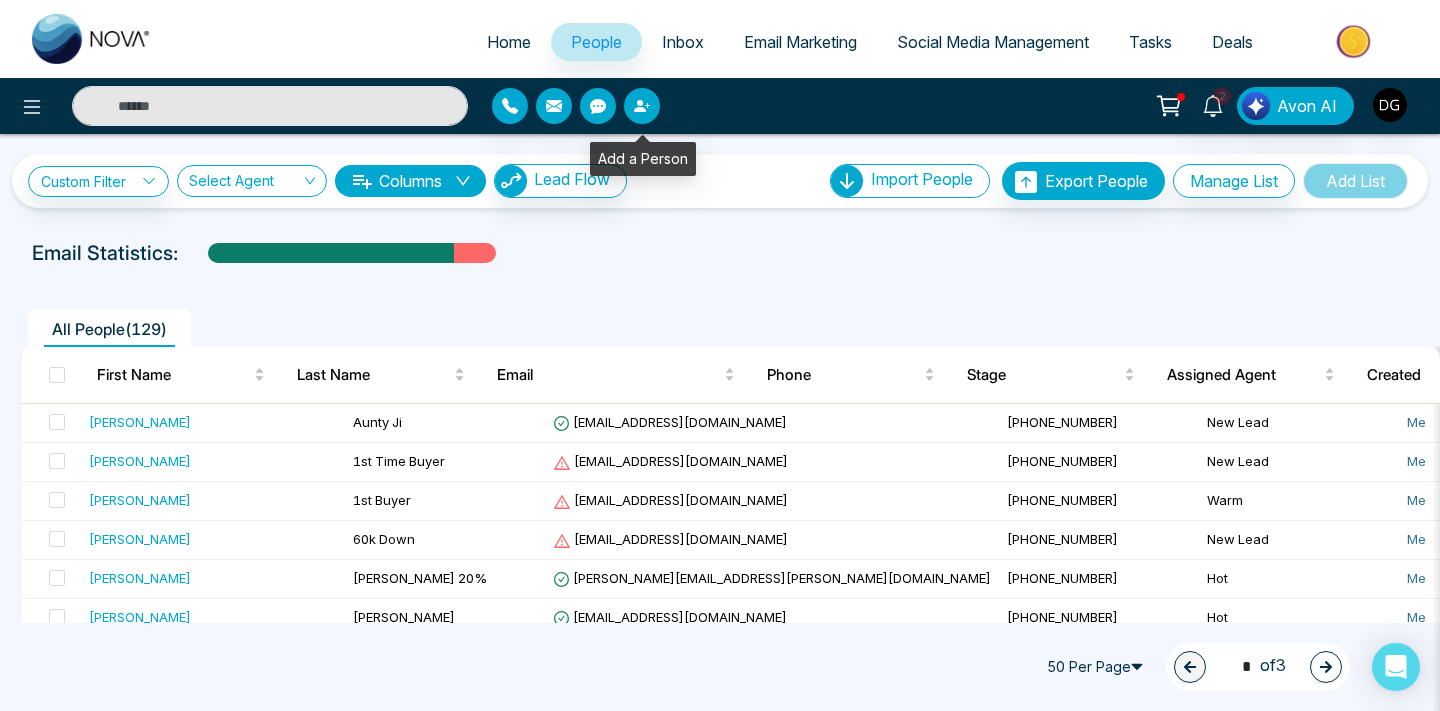 click at bounding box center [642, 106] 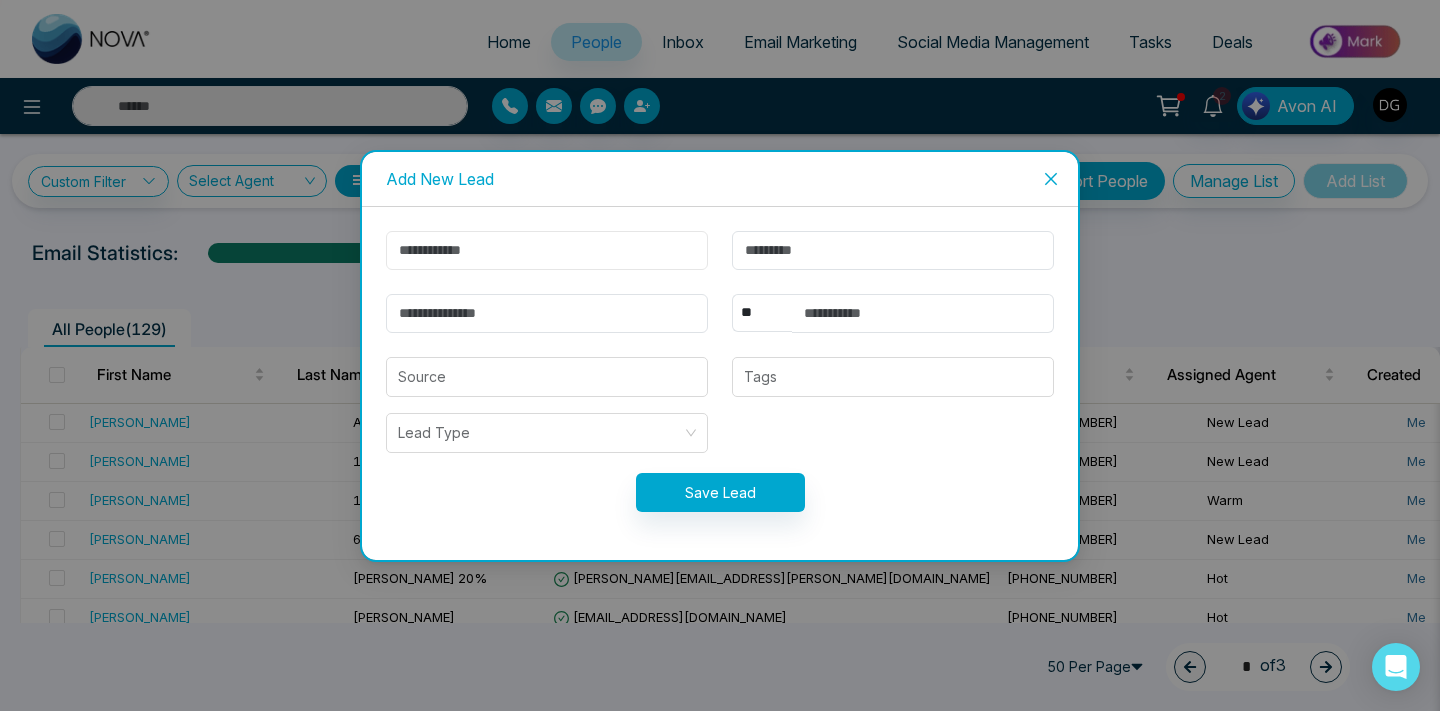 click at bounding box center (547, 250) 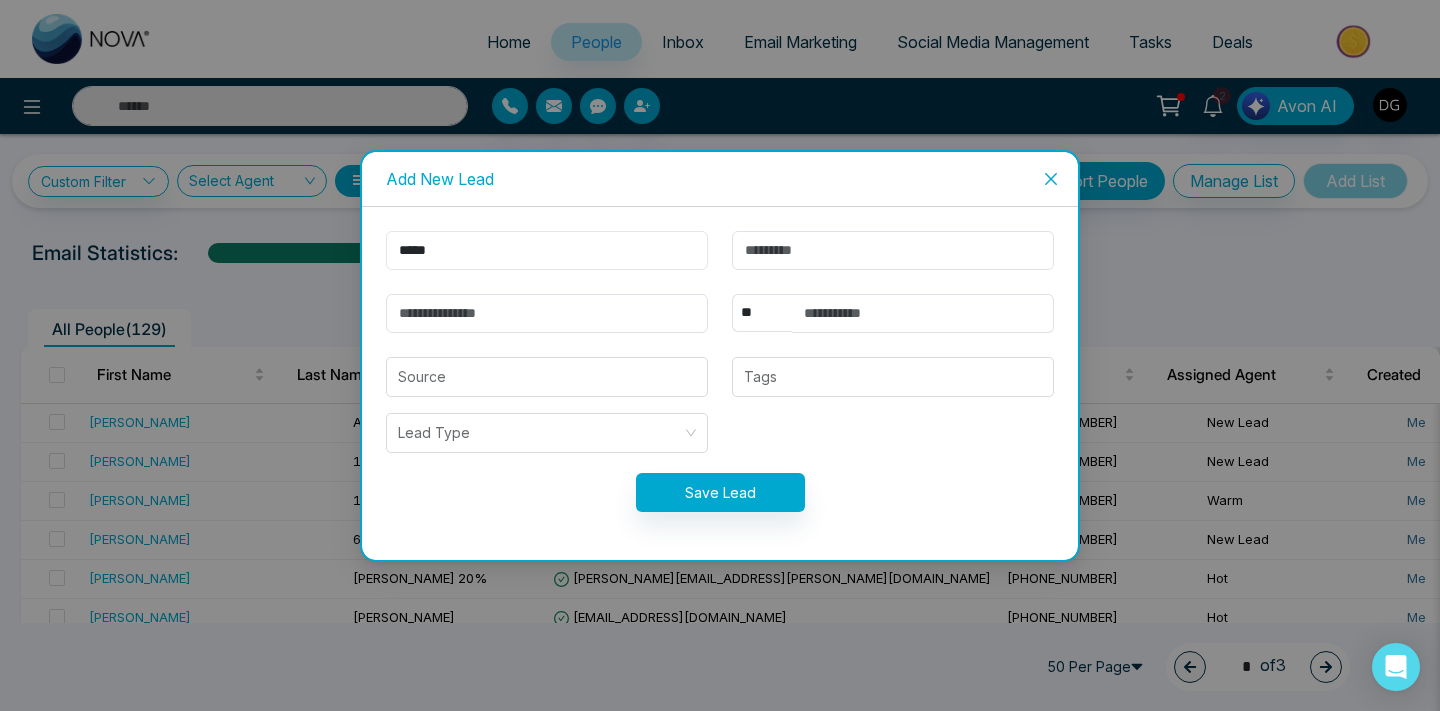type on "*****" 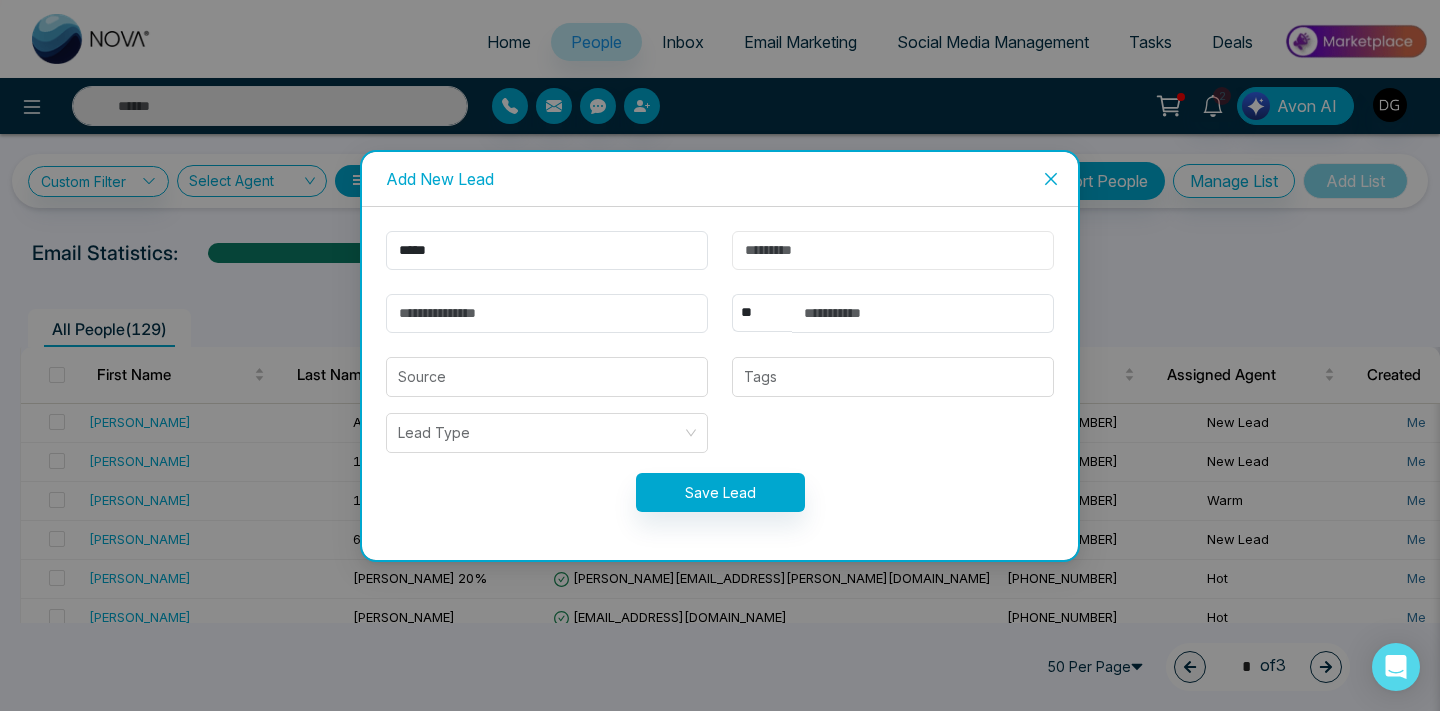 click at bounding box center [893, 250] 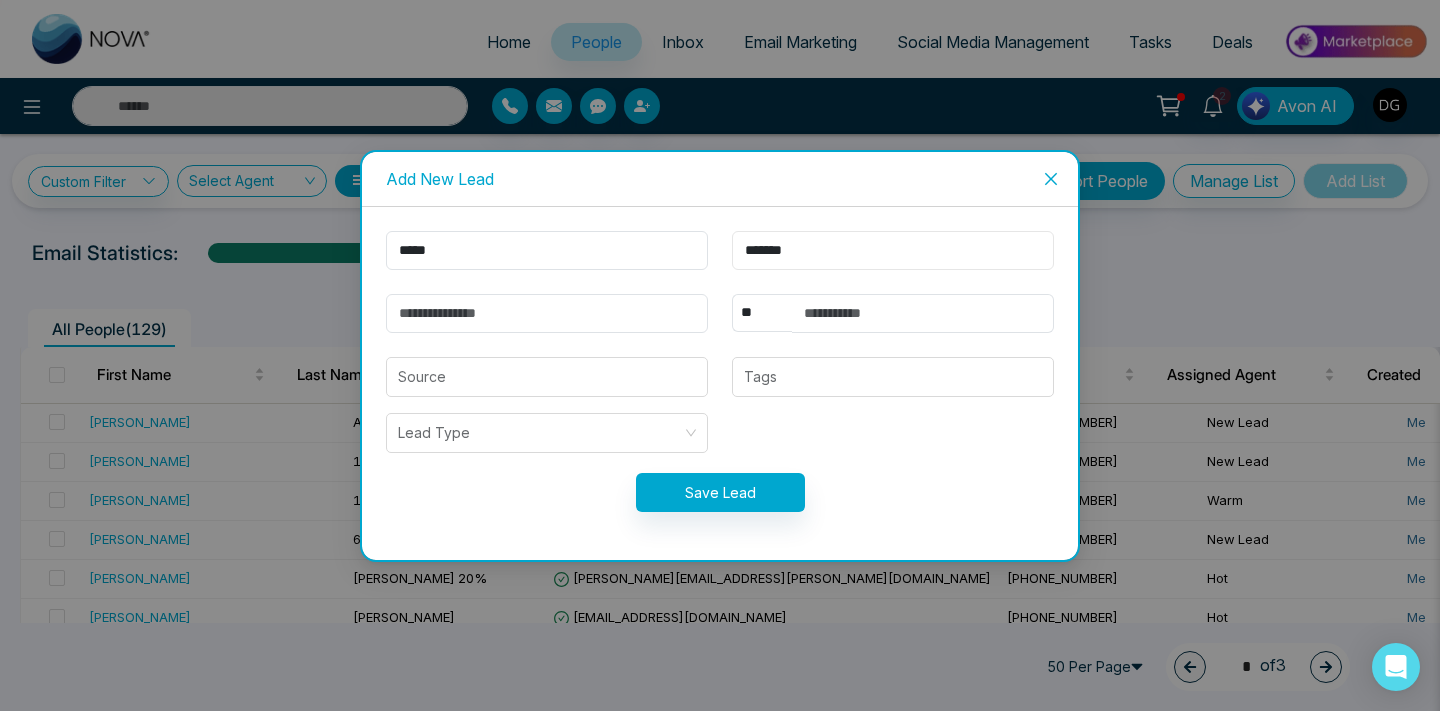type on "*******" 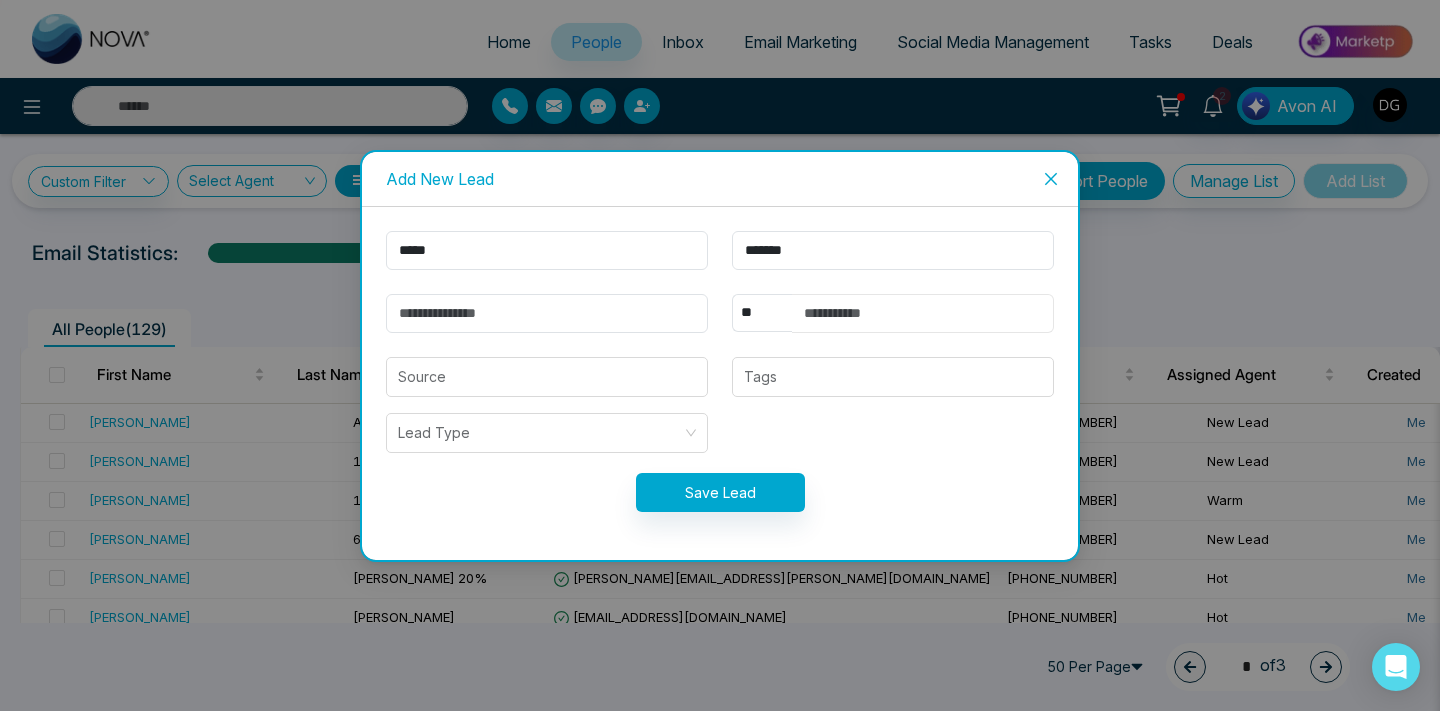 click at bounding box center [923, 313] 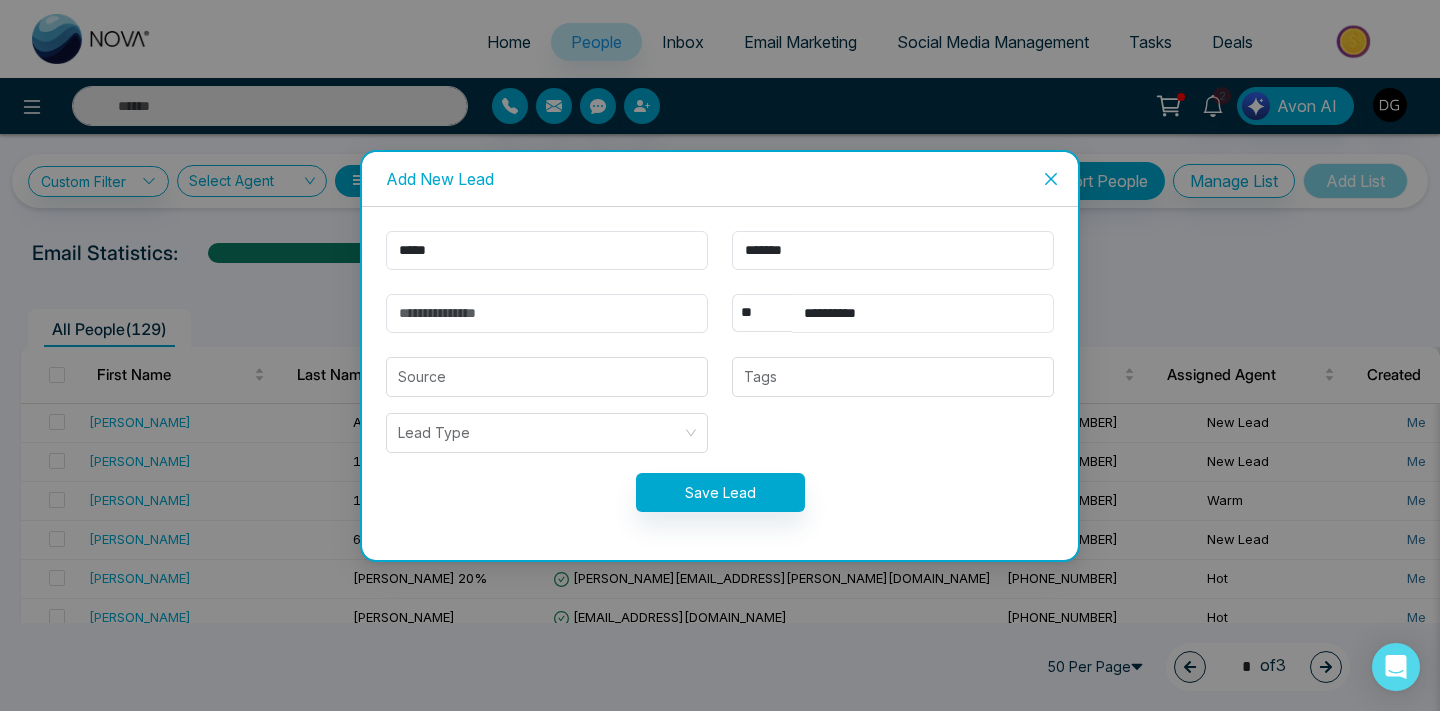 type on "**********" 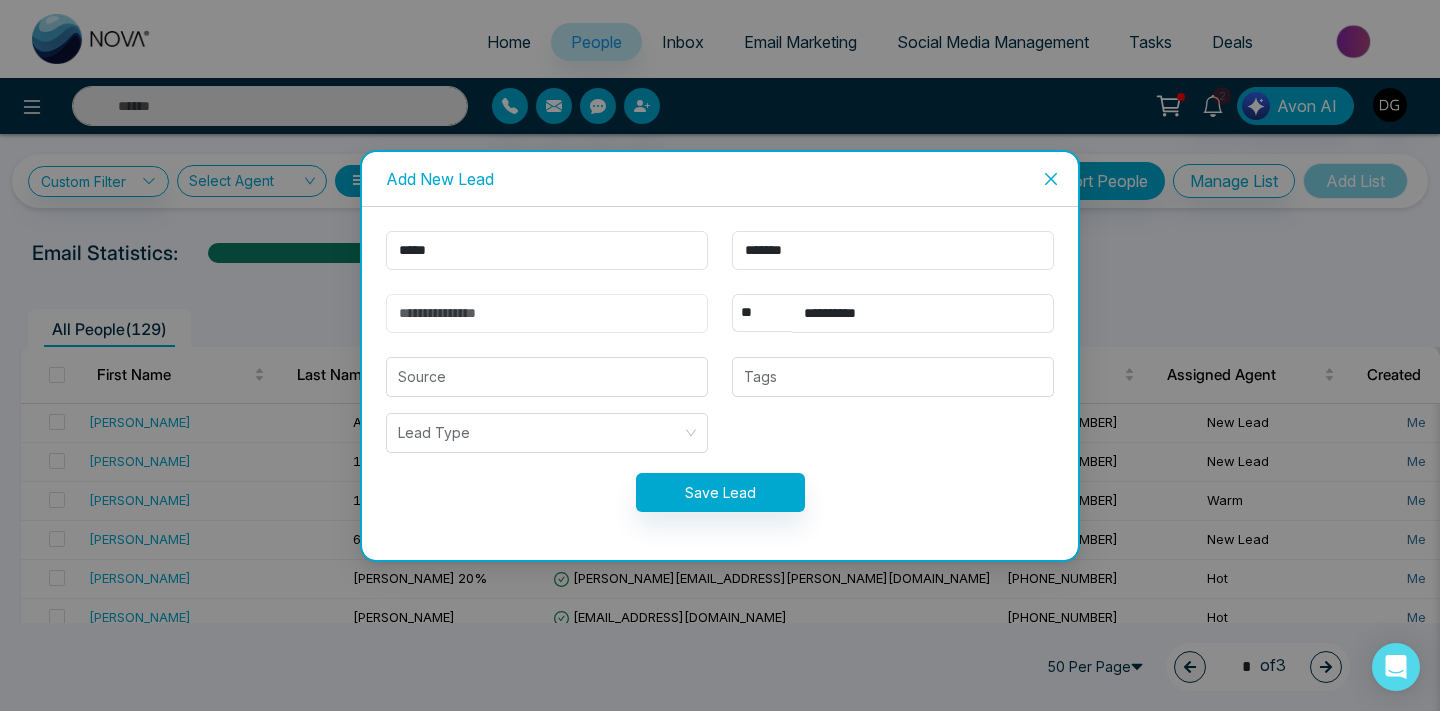 click at bounding box center [547, 313] 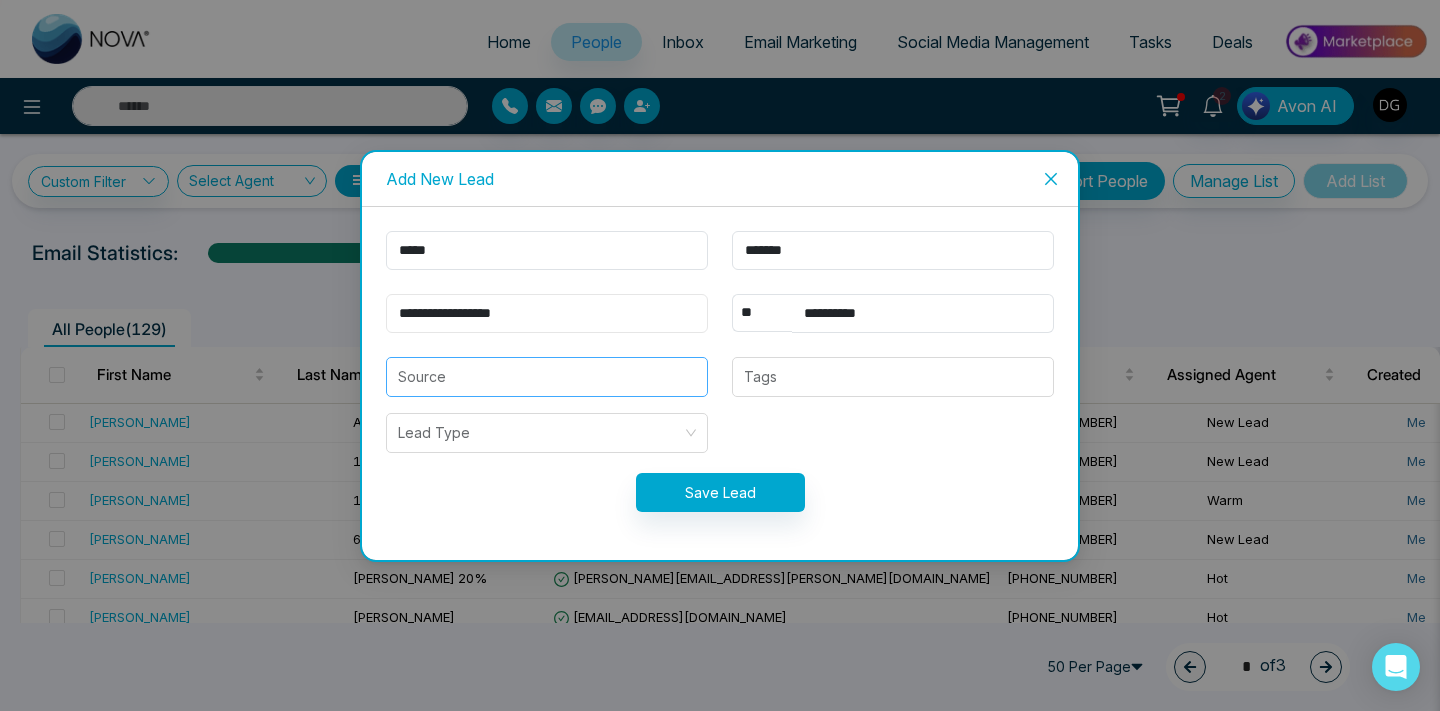 type on "**********" 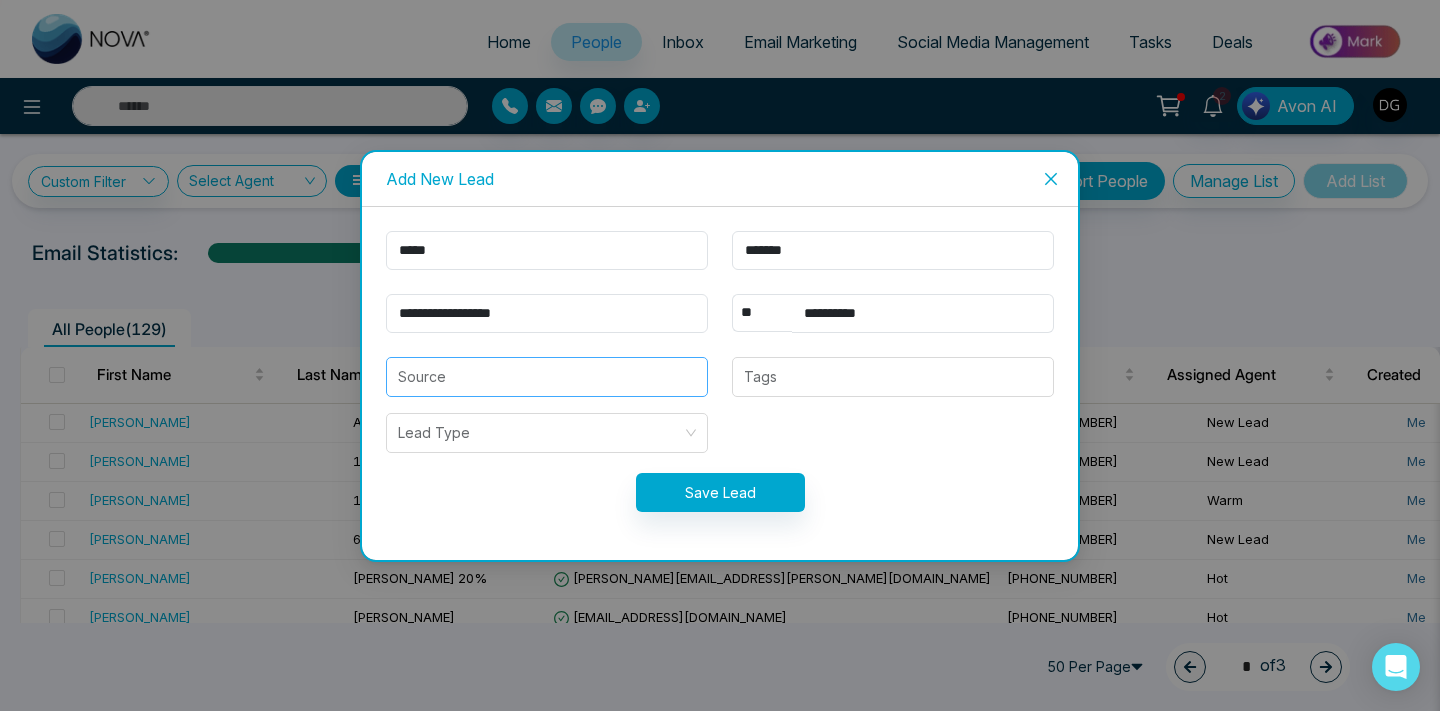 click at bounding box center (547, 377) 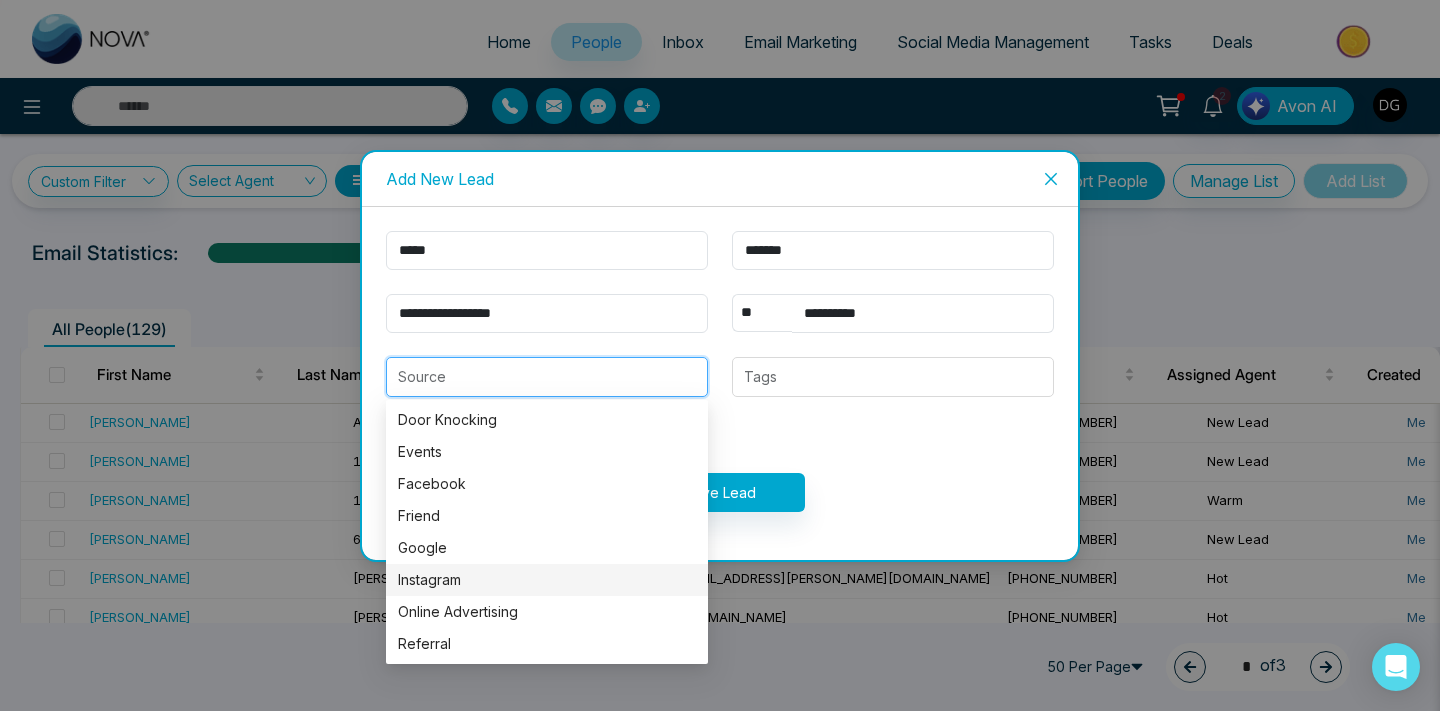 click on "Instagram" at bounding box center [547, 580] 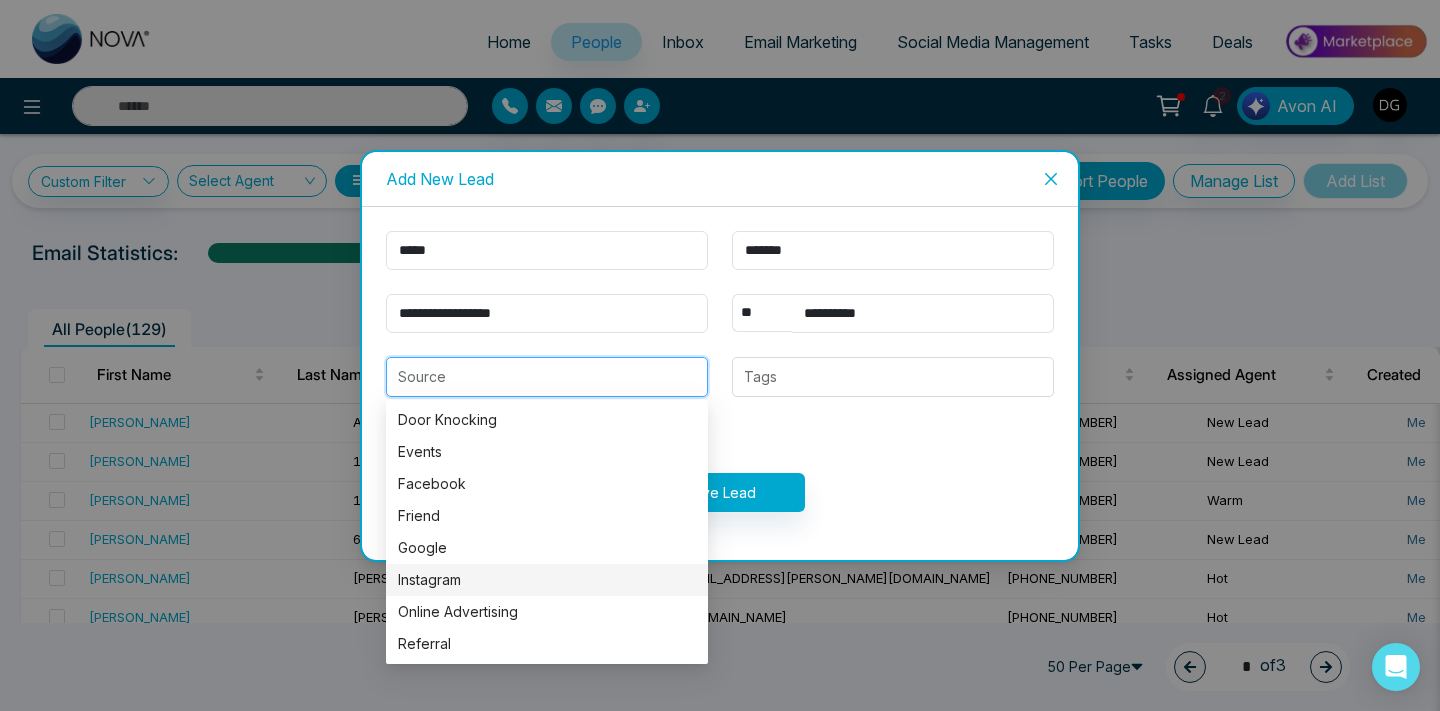type on "*********" 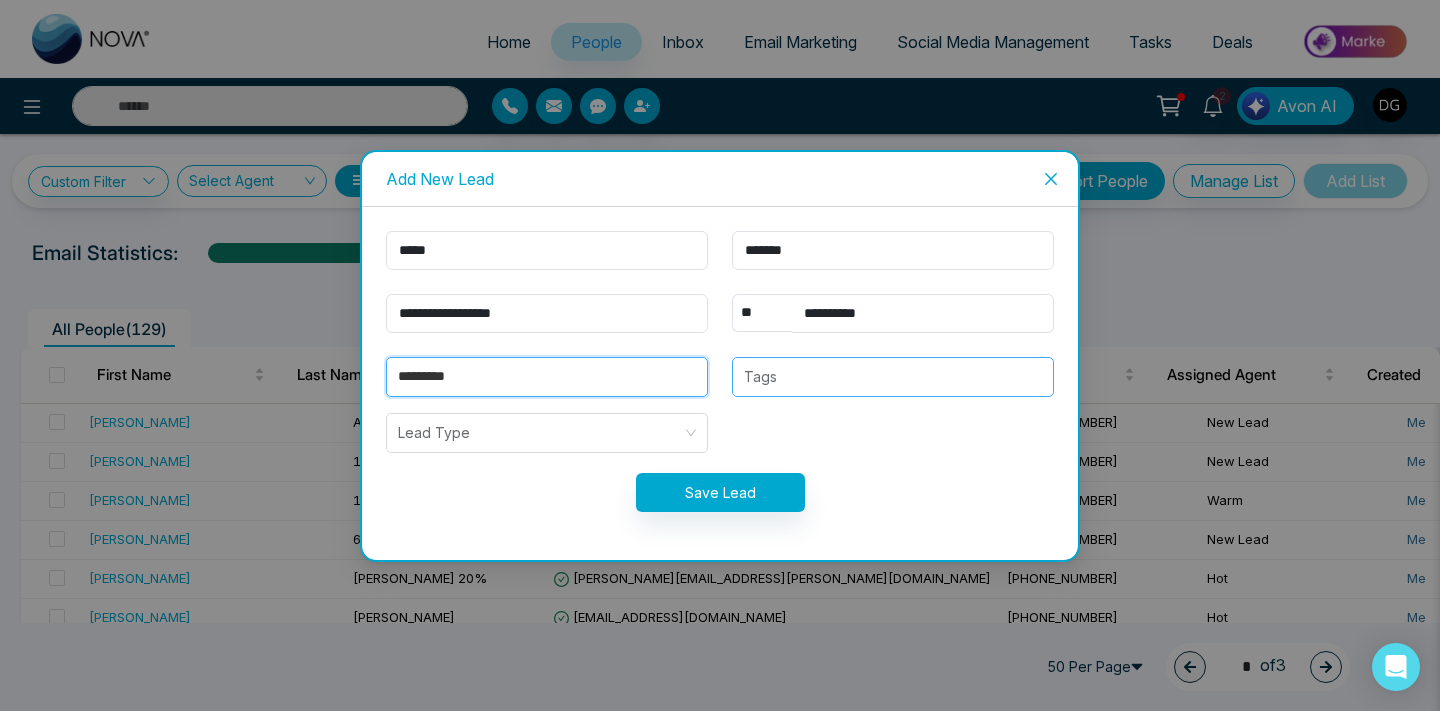 click at bounding box center [893, 377] 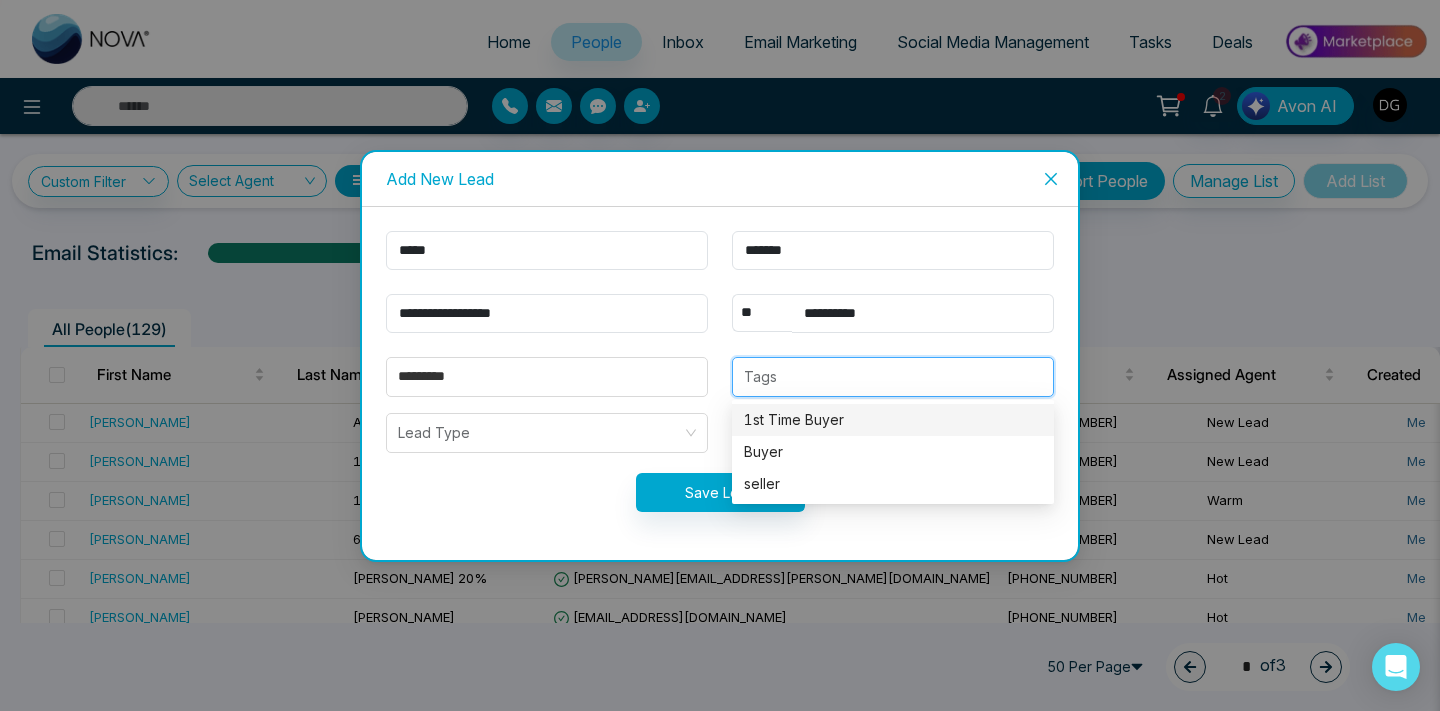 click on "1st Time Buyer" at bounding box center (893, 420) 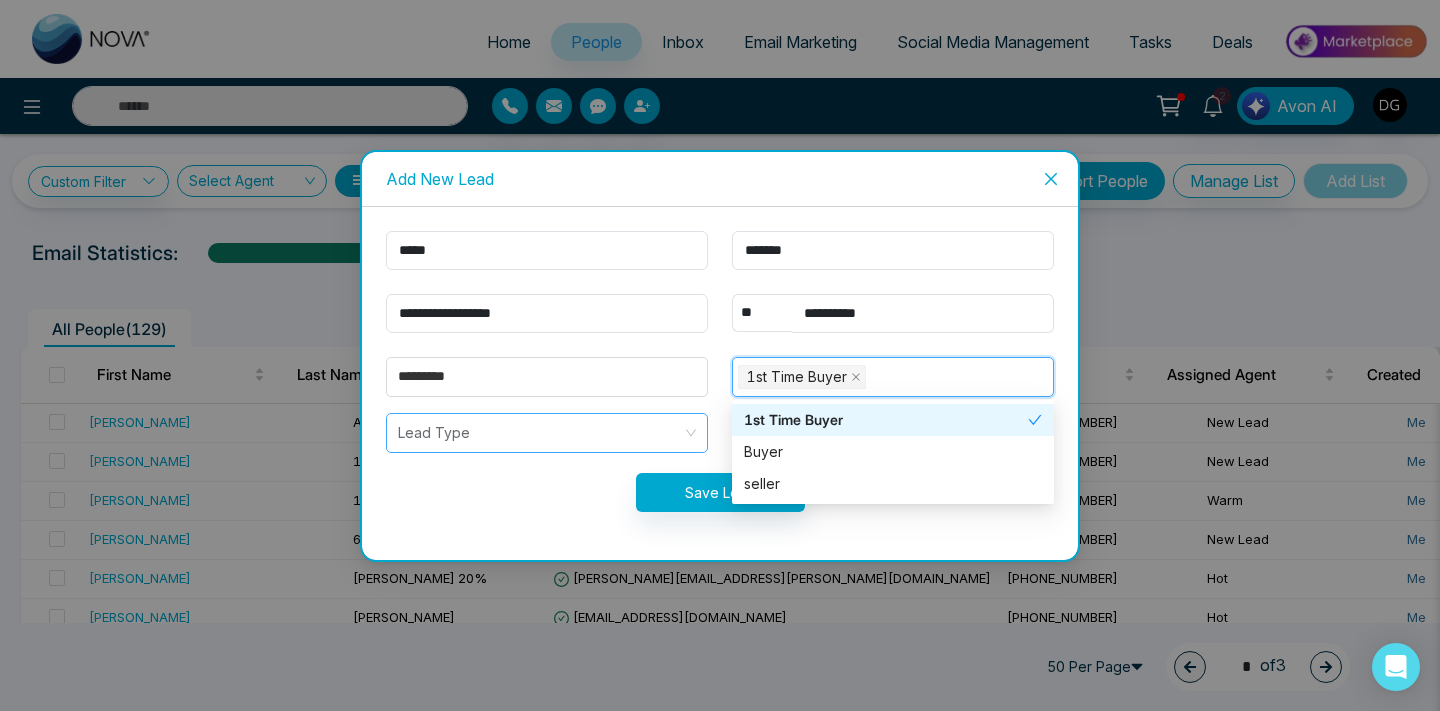 click at bounding box center (540, 433) 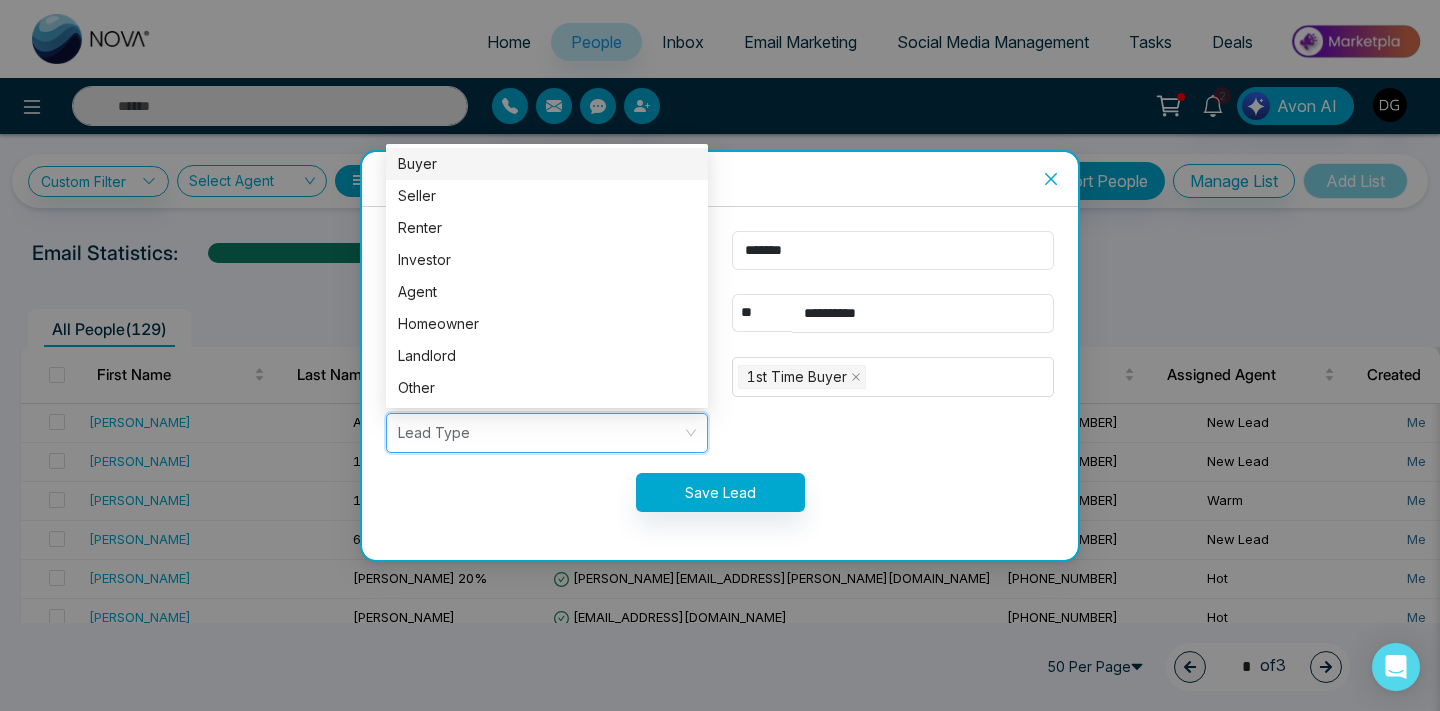 click on "Buyer" at bounding box center [547, 164] 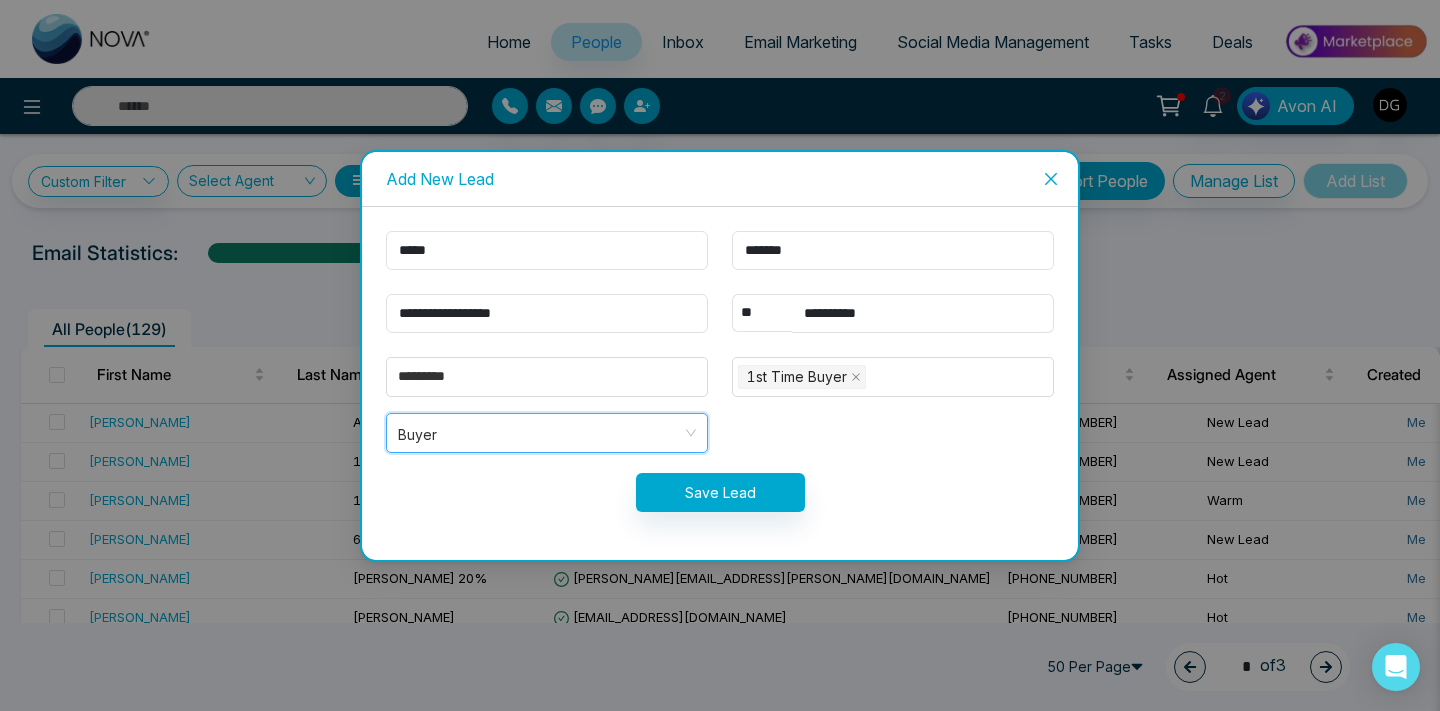 click on "**********" at bounding box center [720, 383] 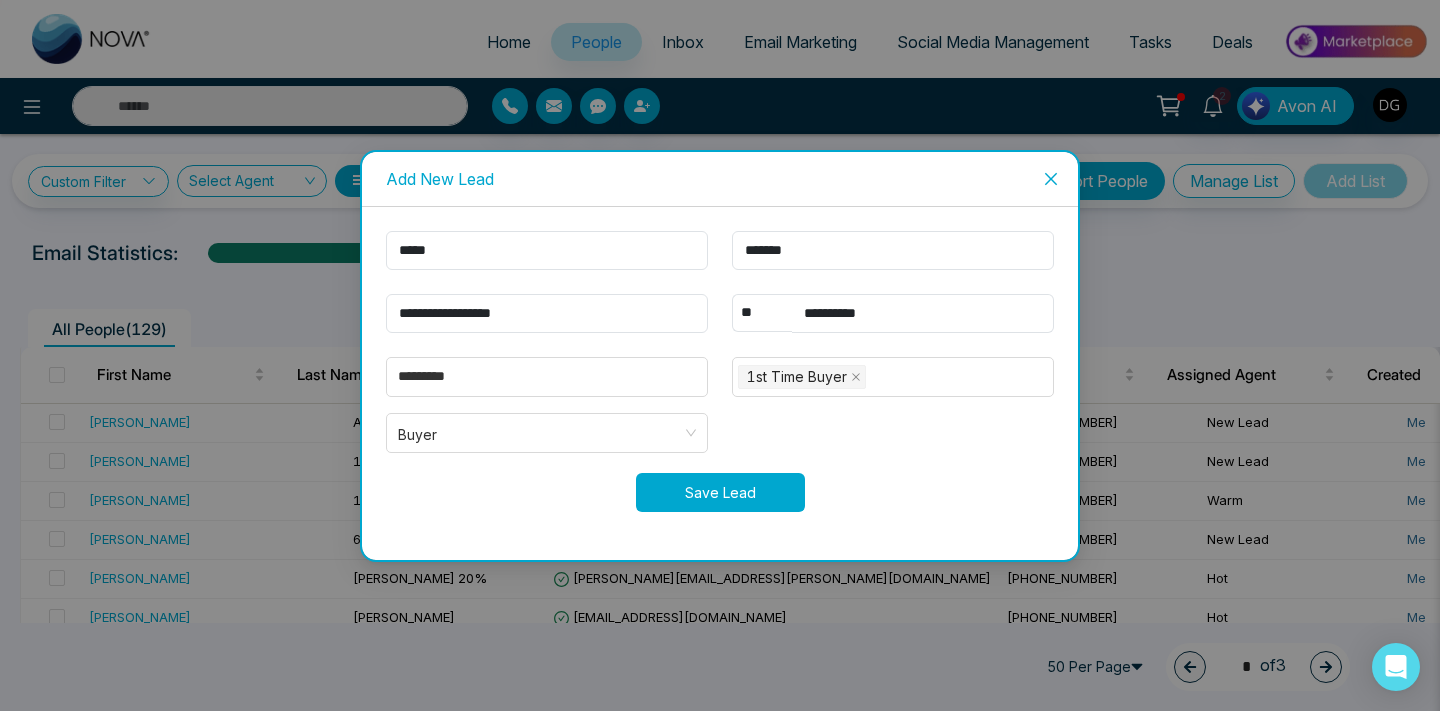 click on "Save Lead" at bounding box center [720, 492] 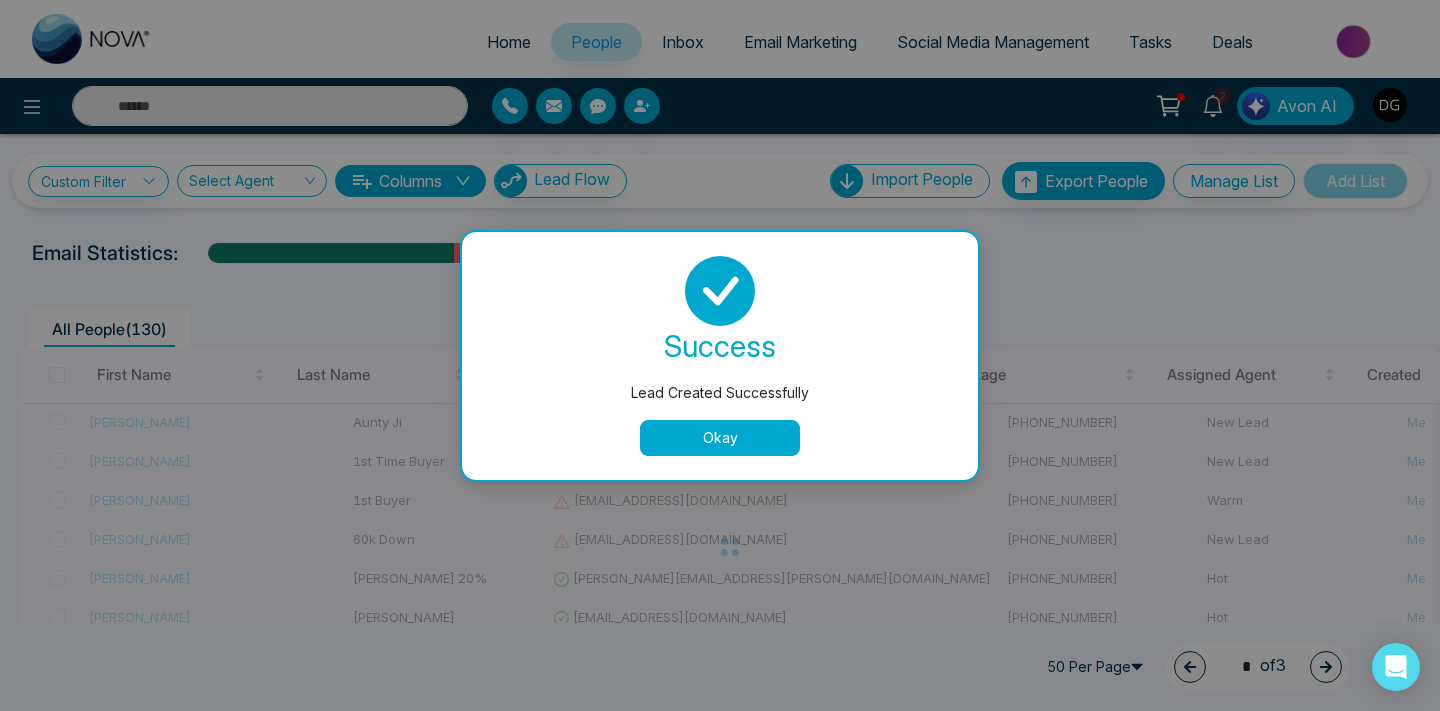 click on "Okay" at bounding box center (720, 438) 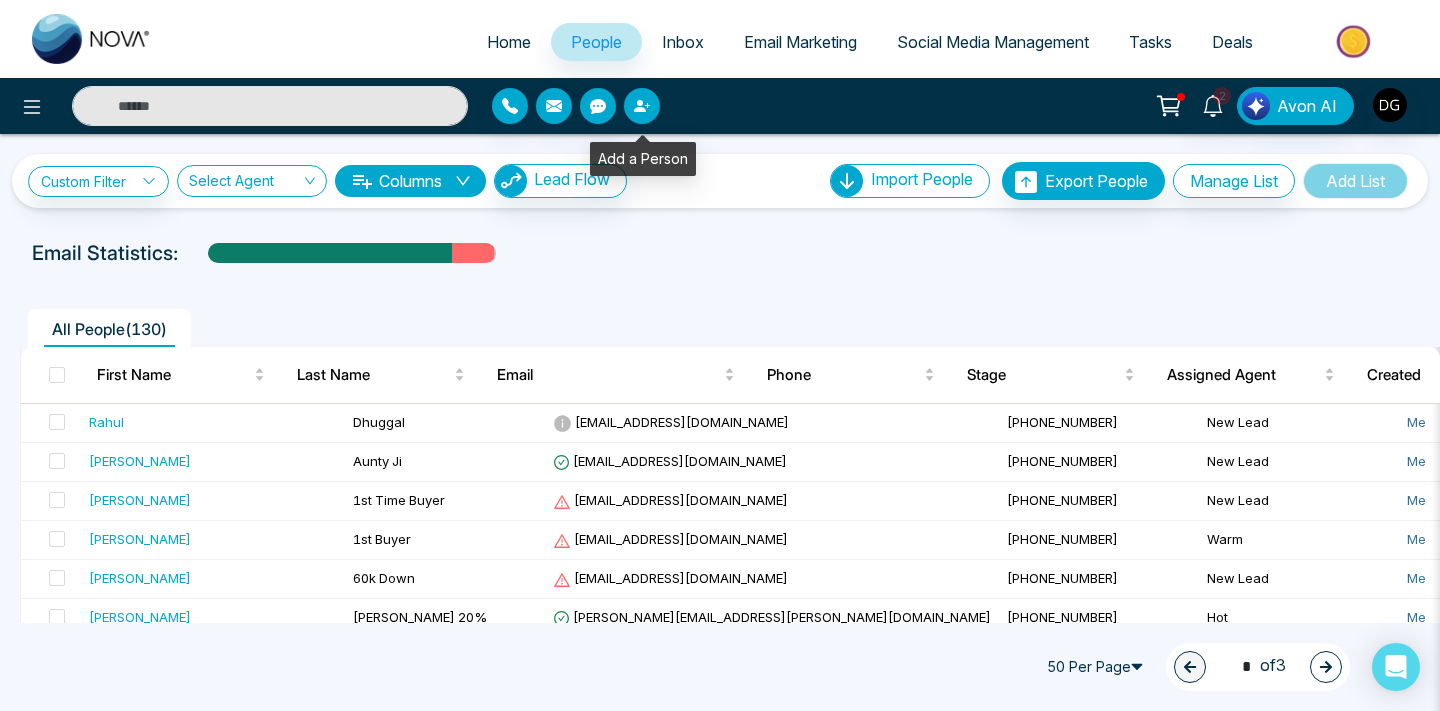 click 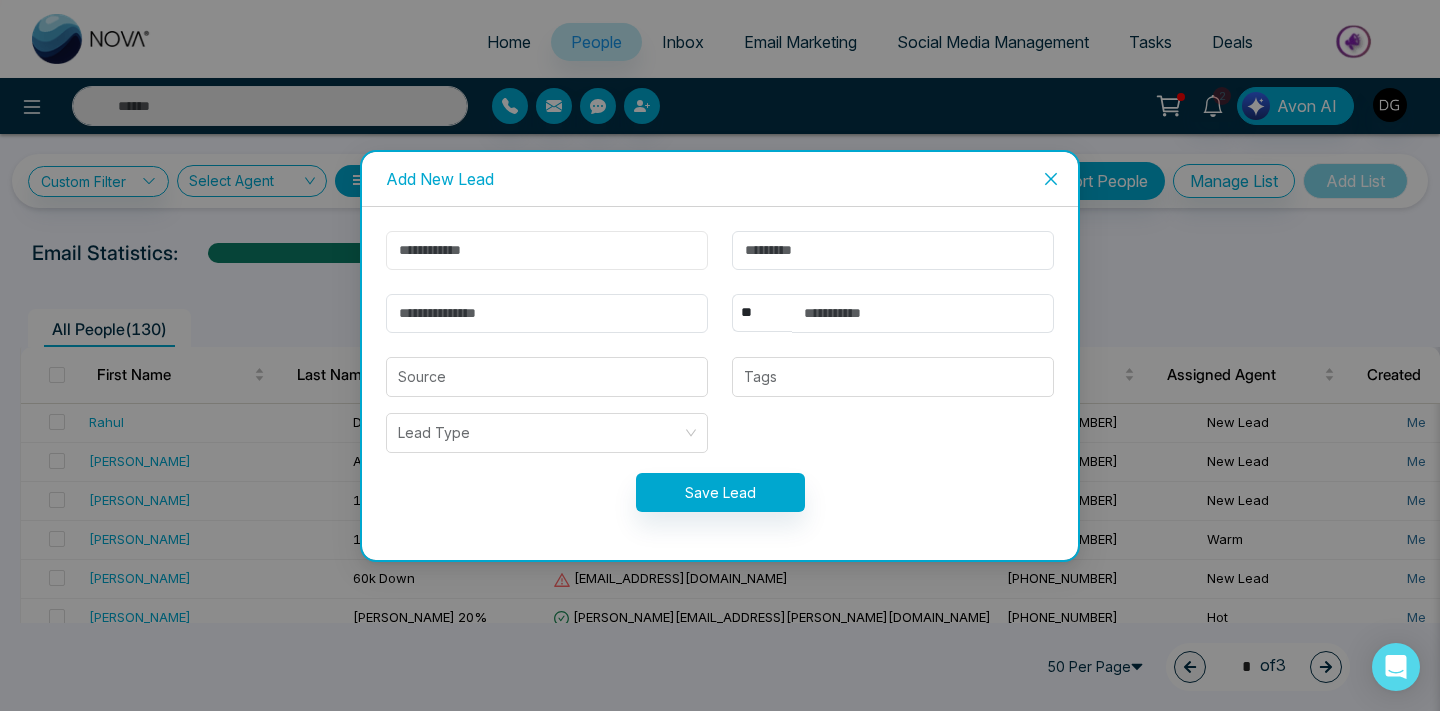 click at bounding box center [547, 250] 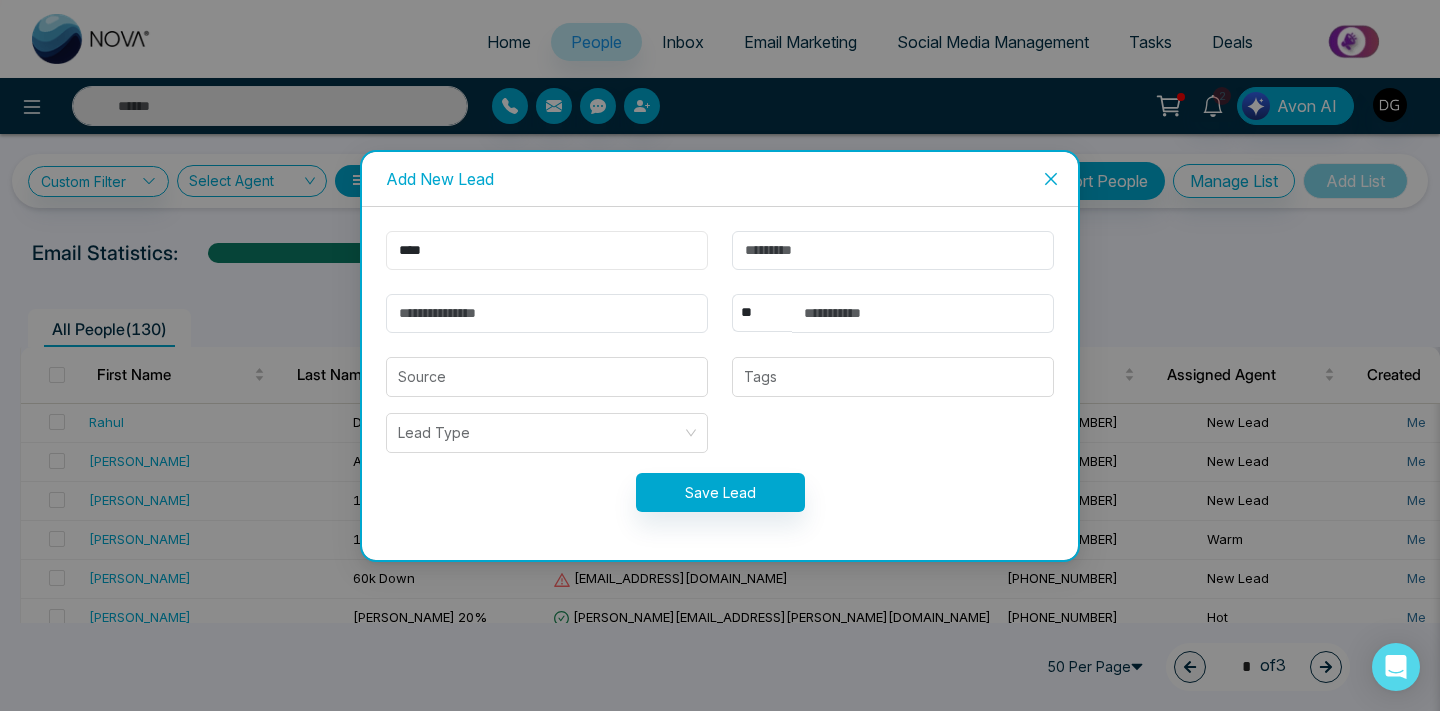 type on "***" 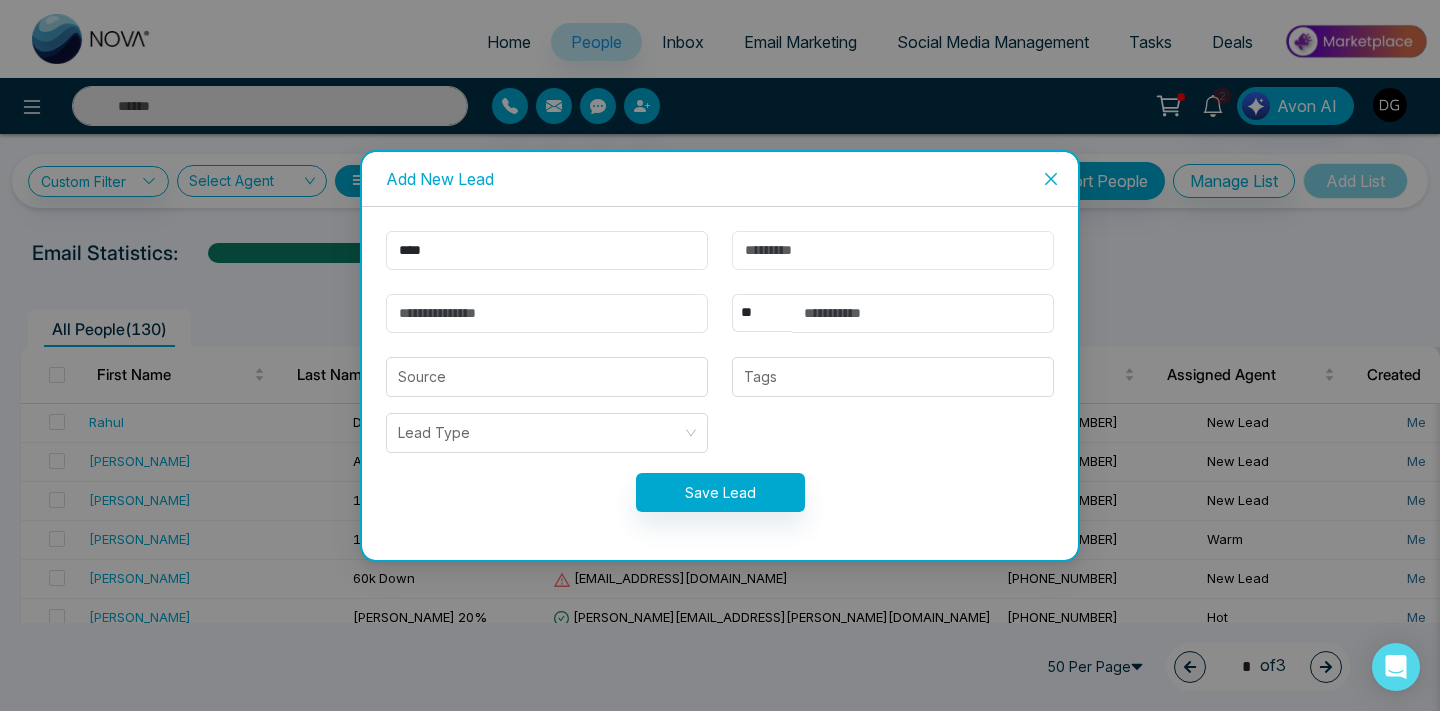 click at bounding box center [893, 250] 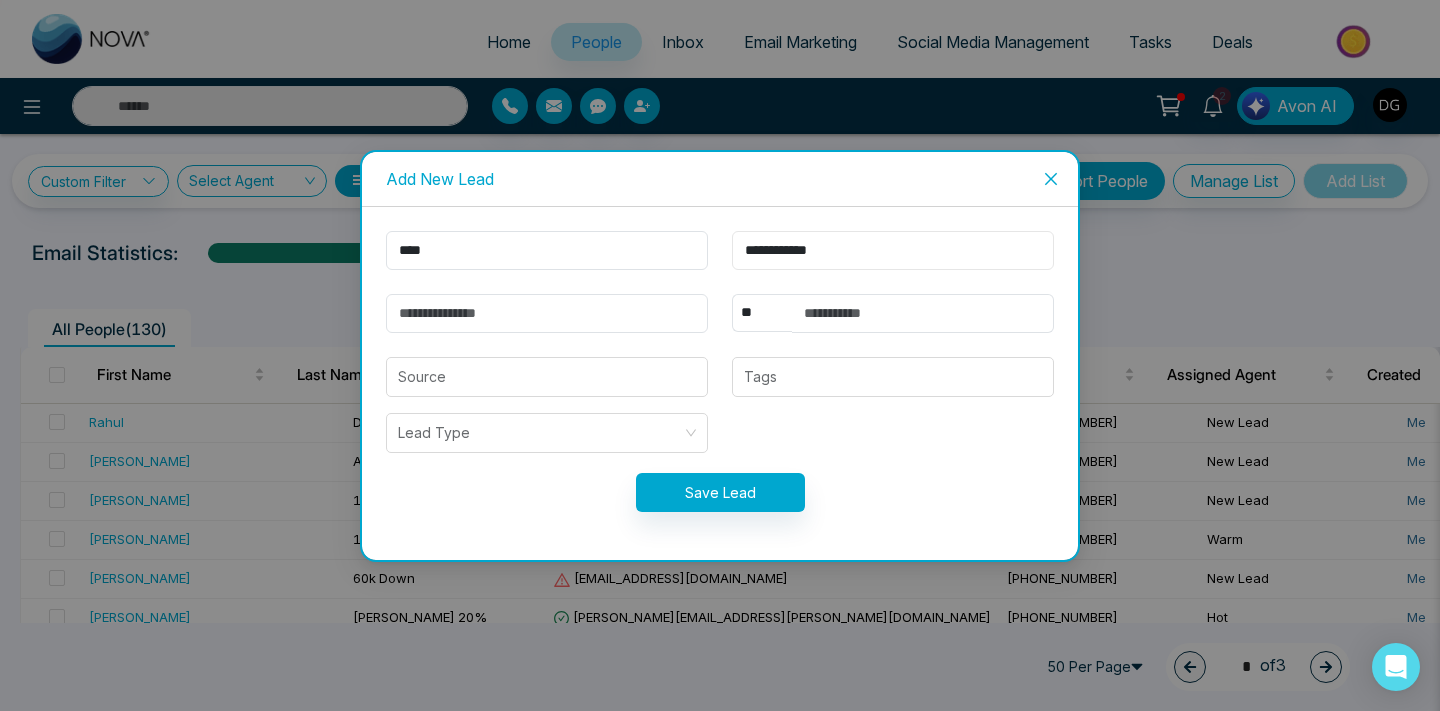 type on "**********" 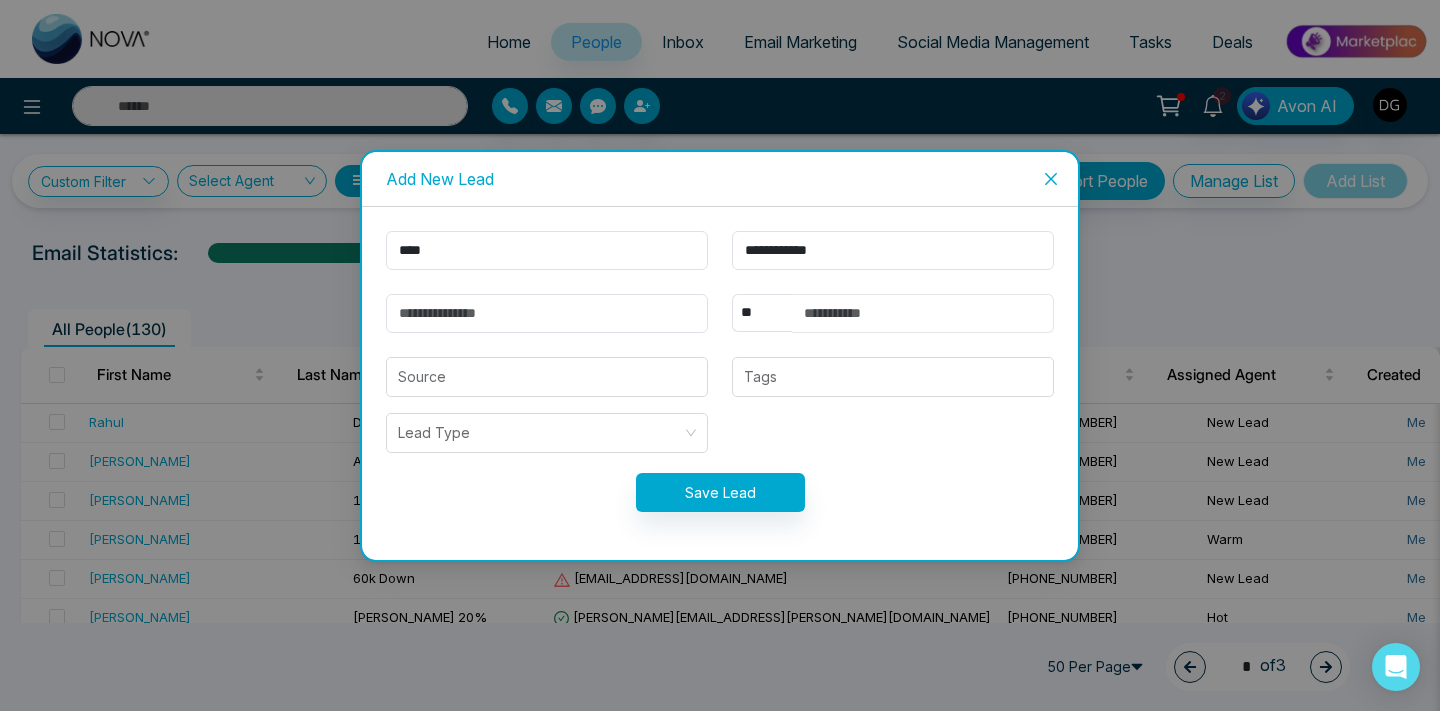click at bounding box center [923, 313] 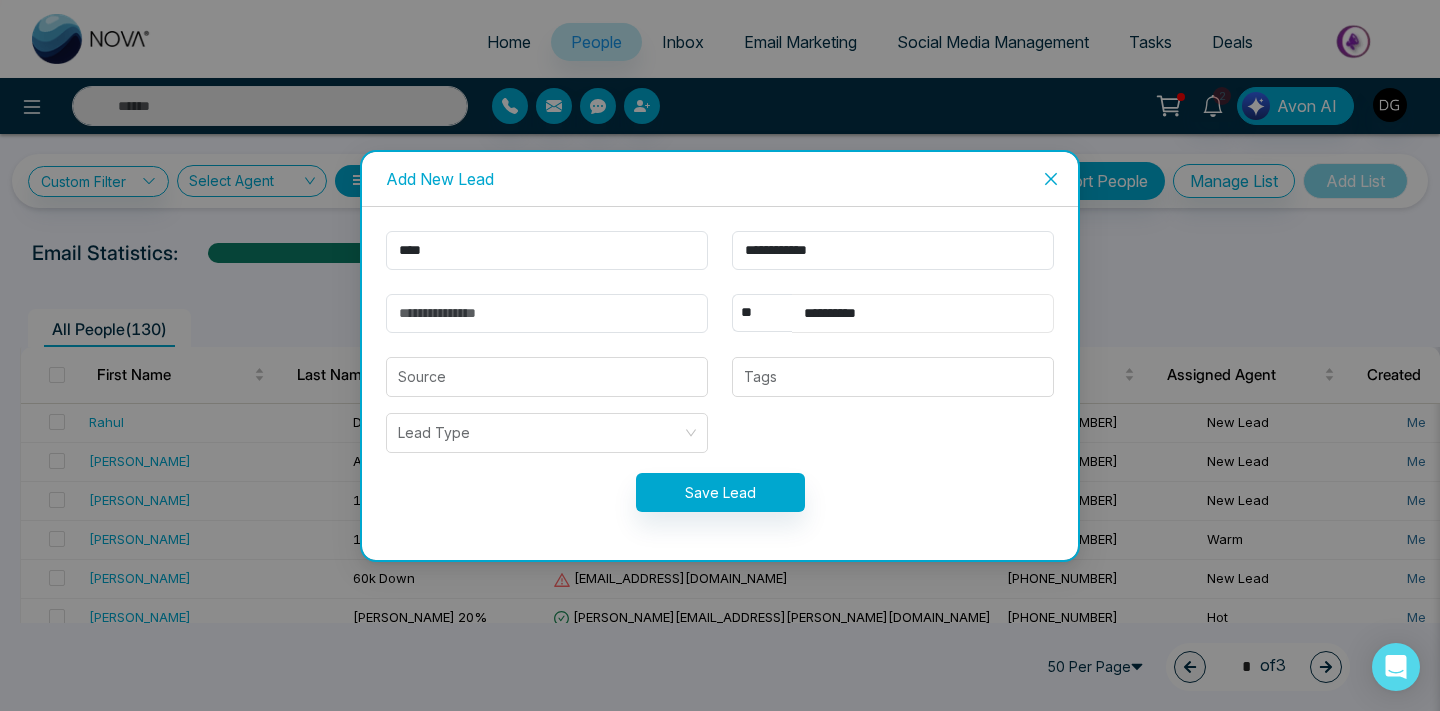 type on "**********" 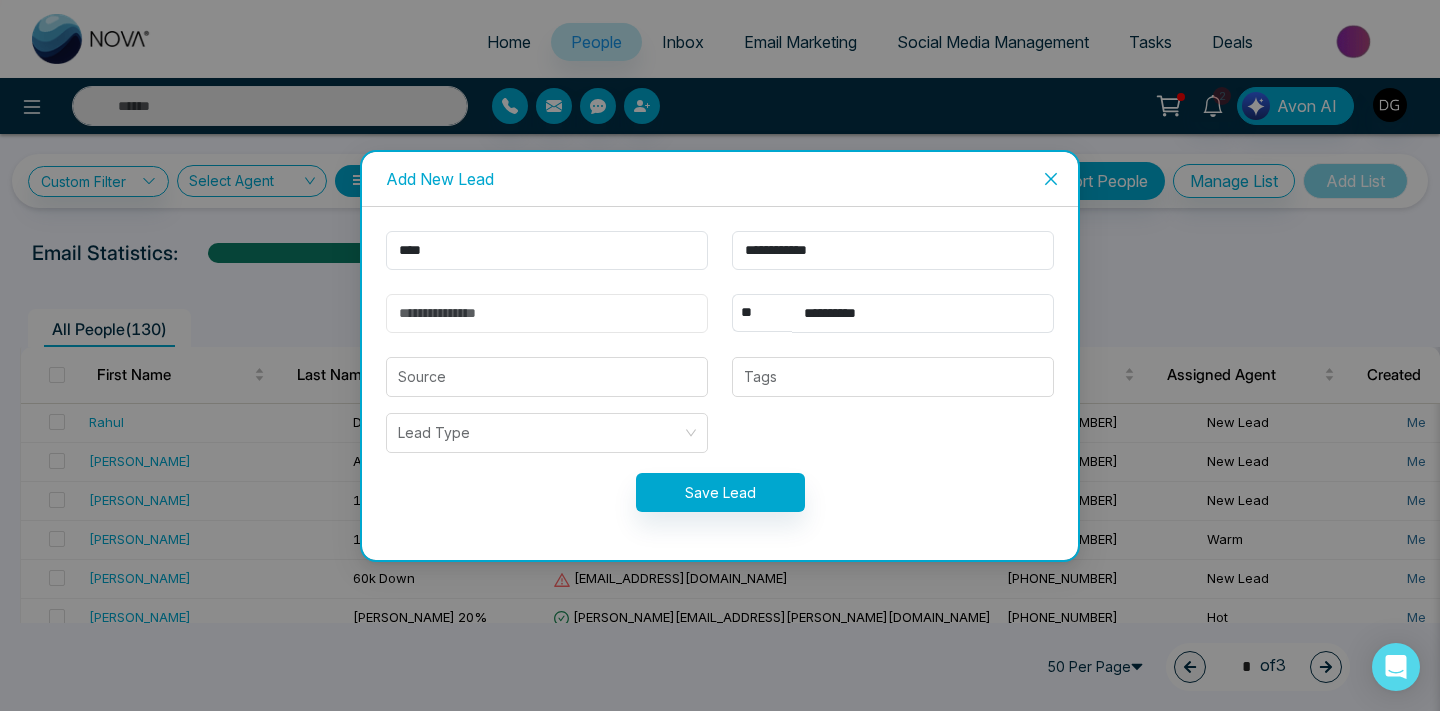 click at bounding box center [547, 313] 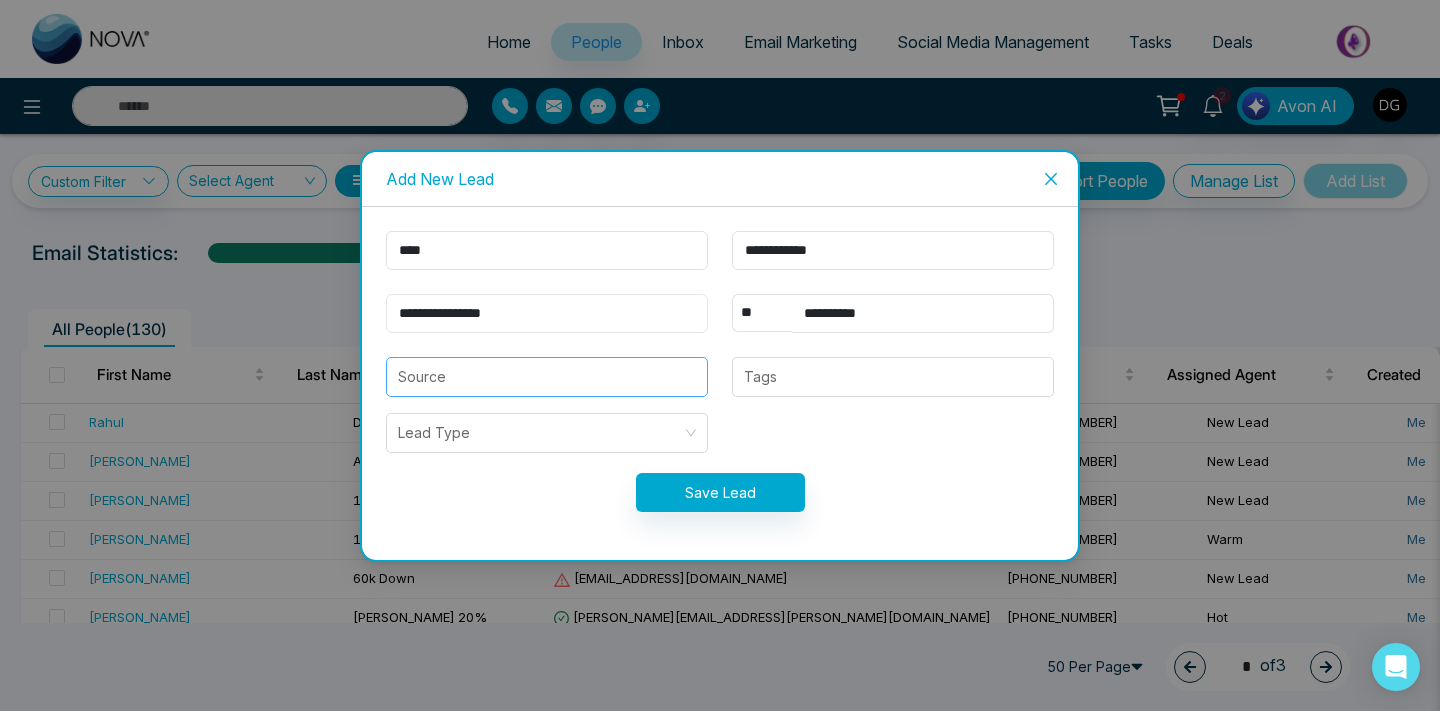 type on "**********" 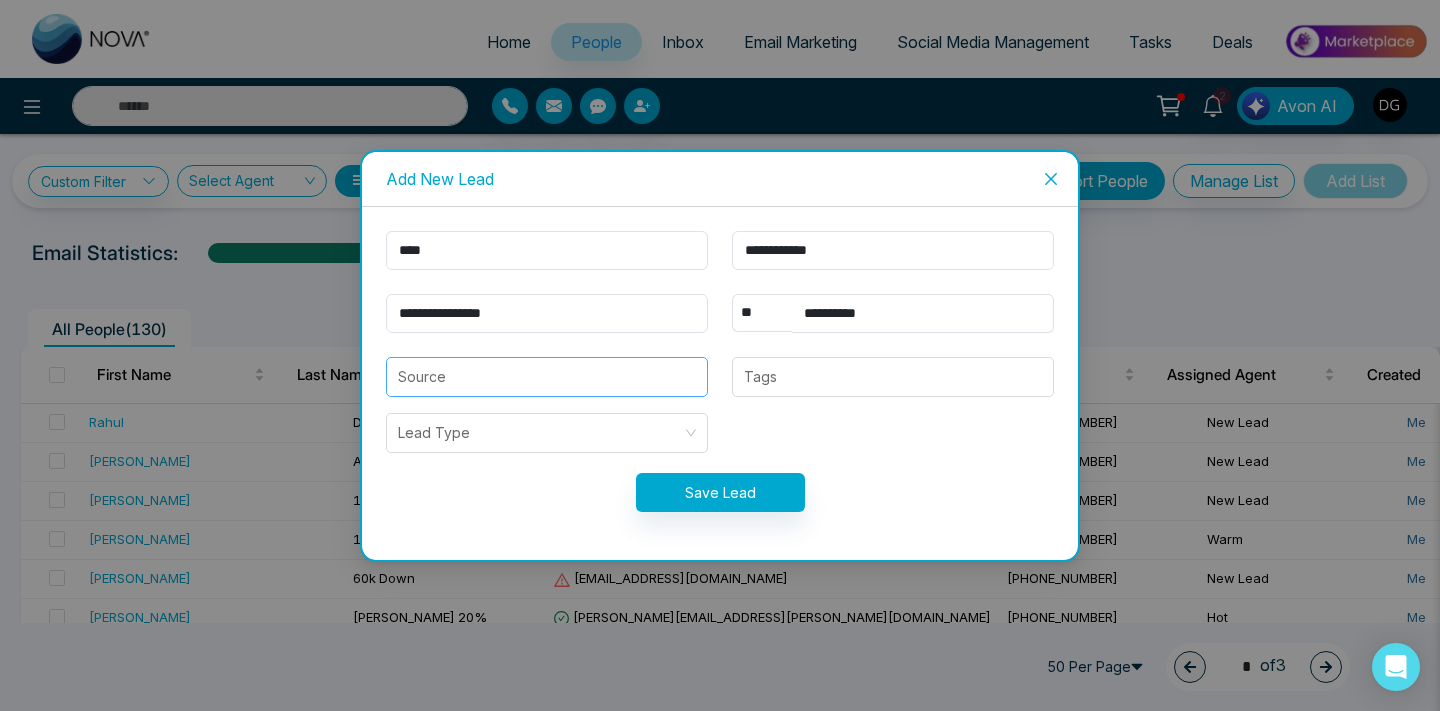 click at bounding box center [547, 377] 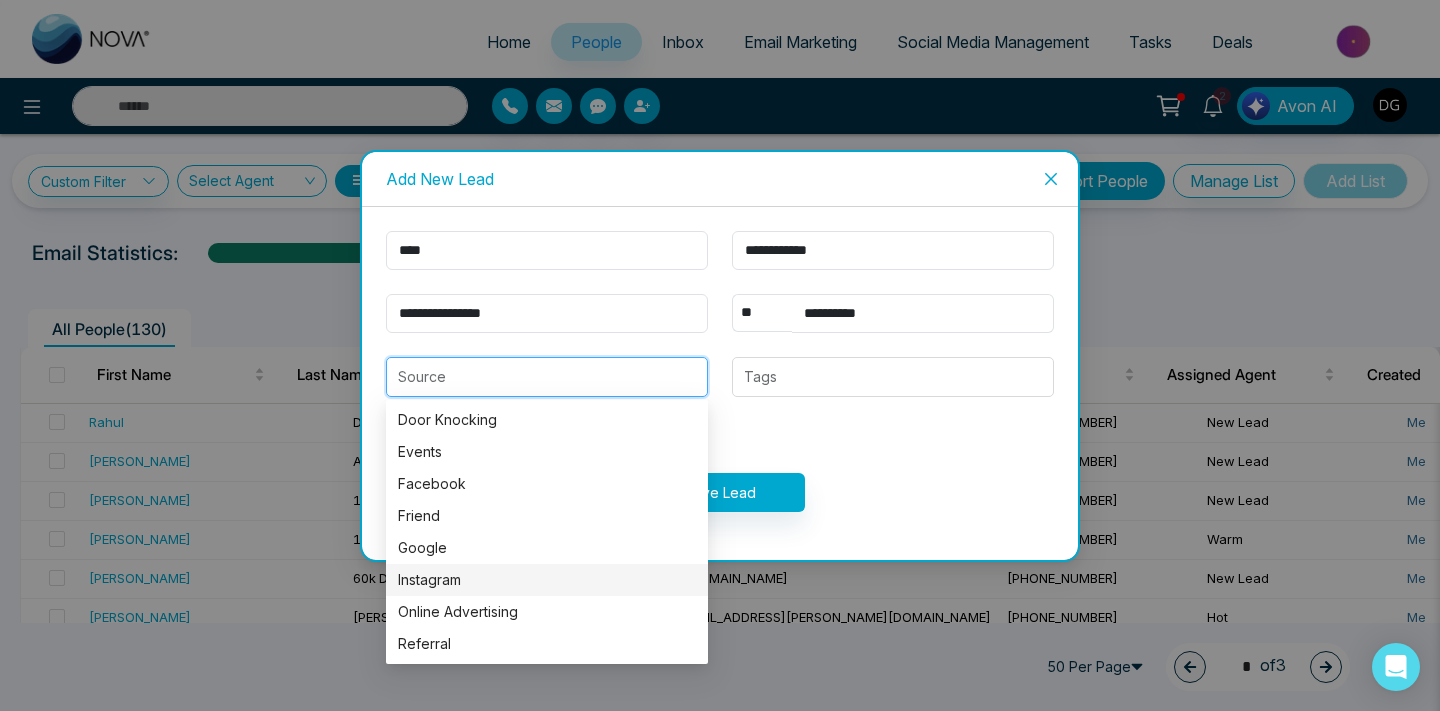 click on "Instagram" at bounding box center (547, 580) 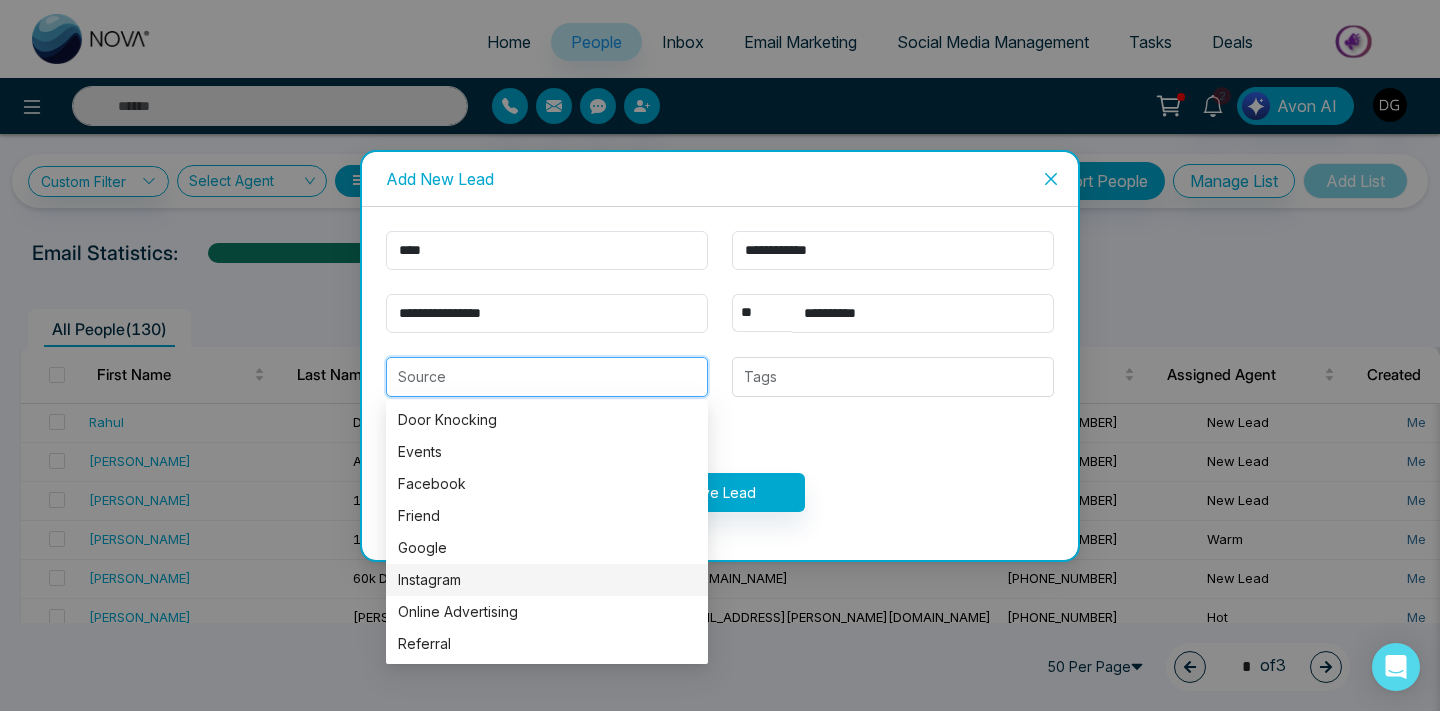 type on "*********" 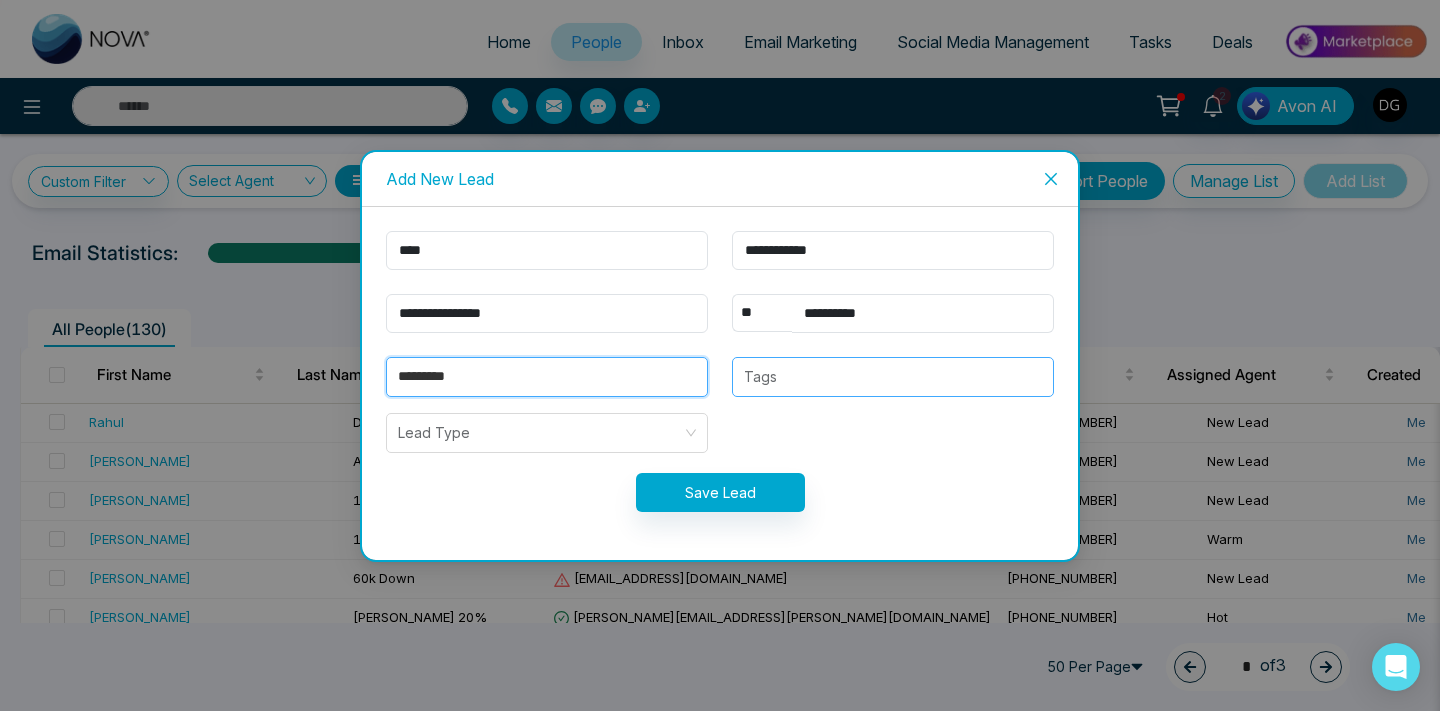 click at bounding box center (893, 377) 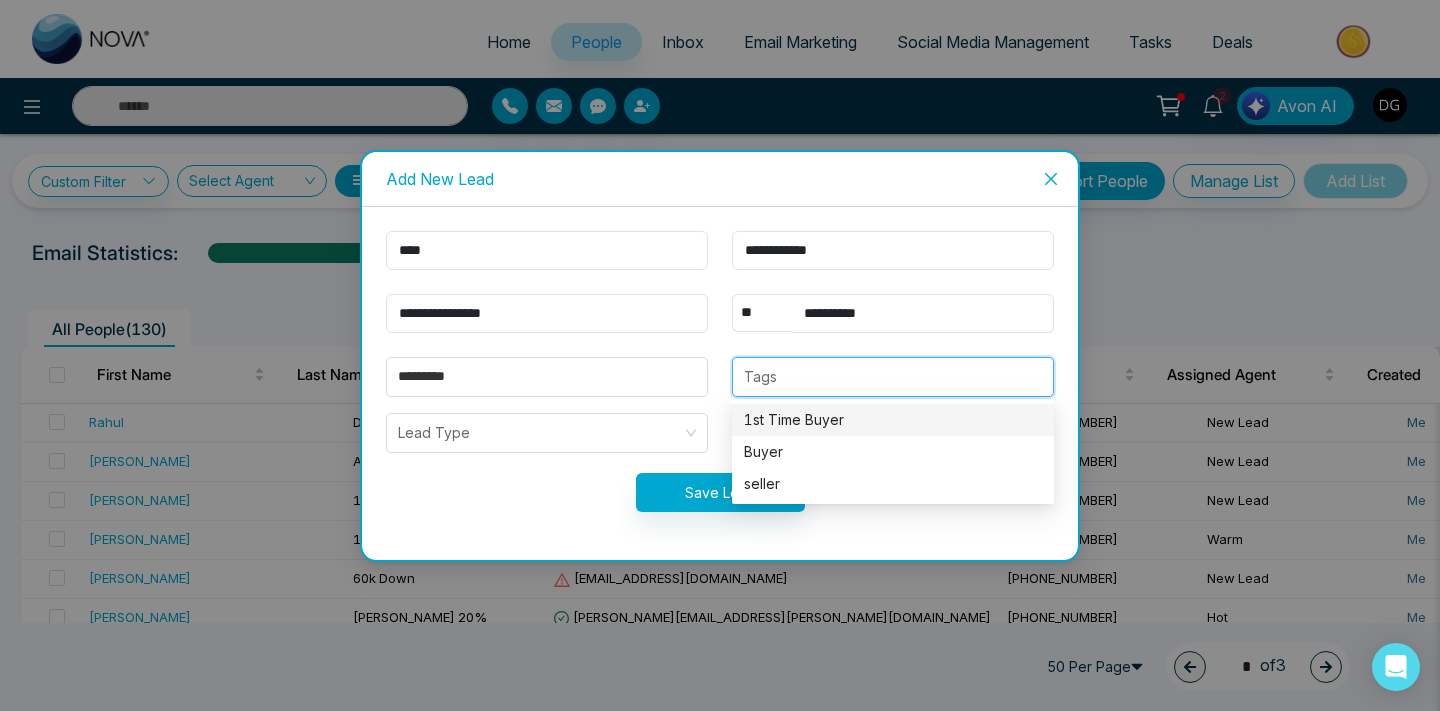 click on "1st Time Buyer" at bounding box center [893, 420] 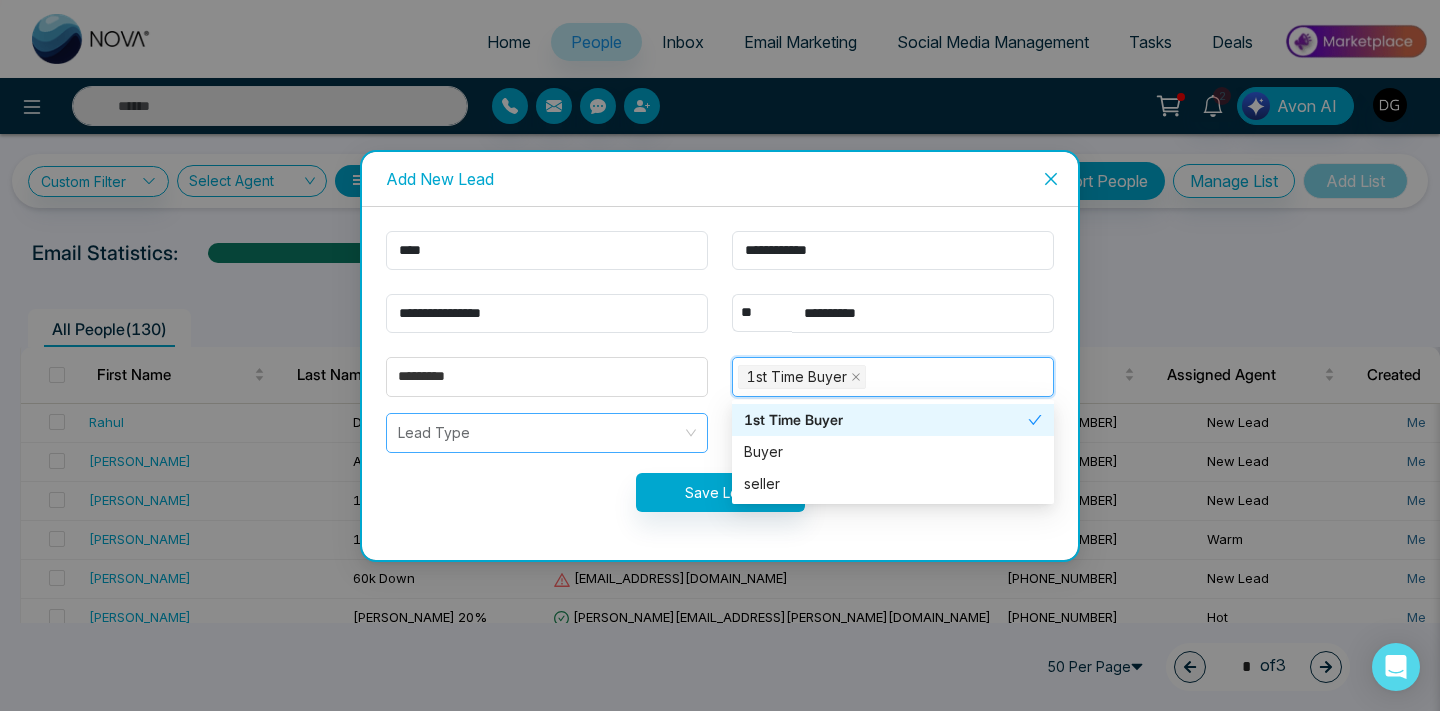 click at bounding box center (540, 433) 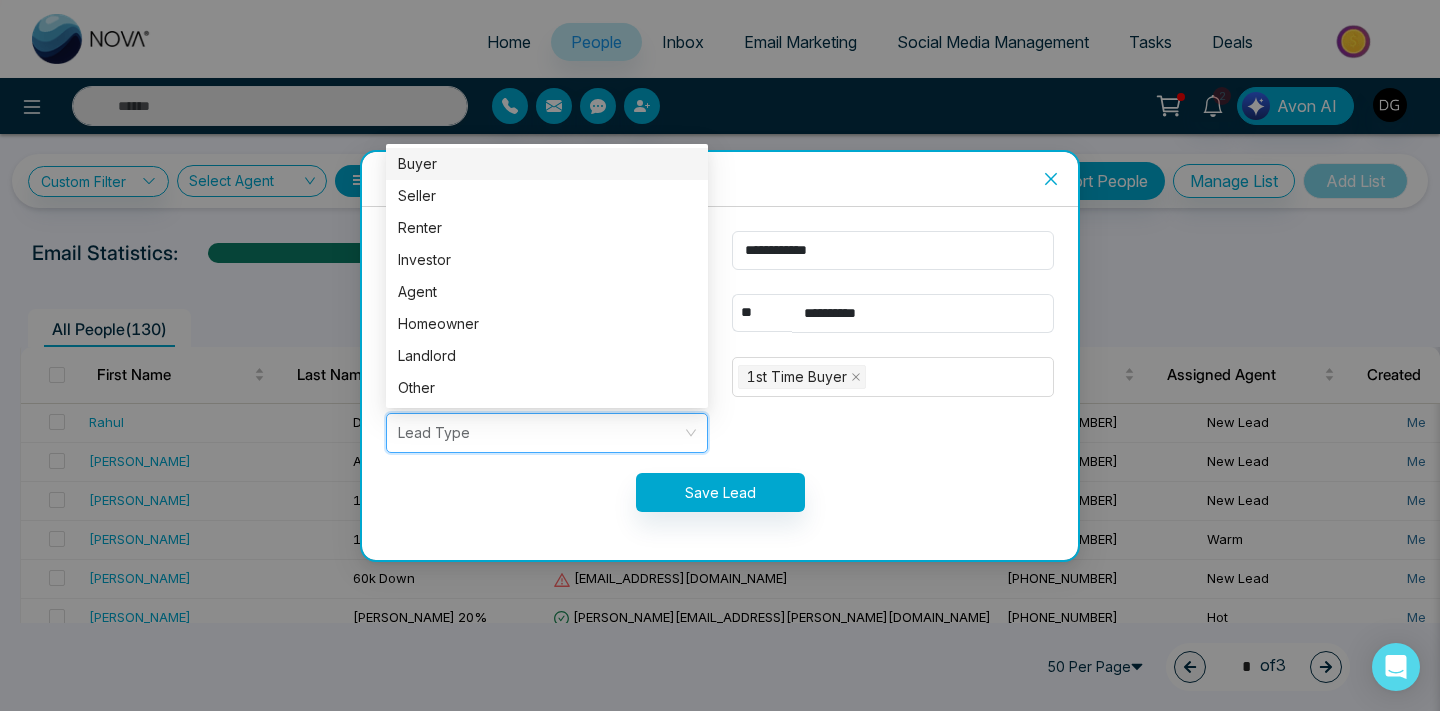 click on "Buyer" at bounding box center [547, 164] 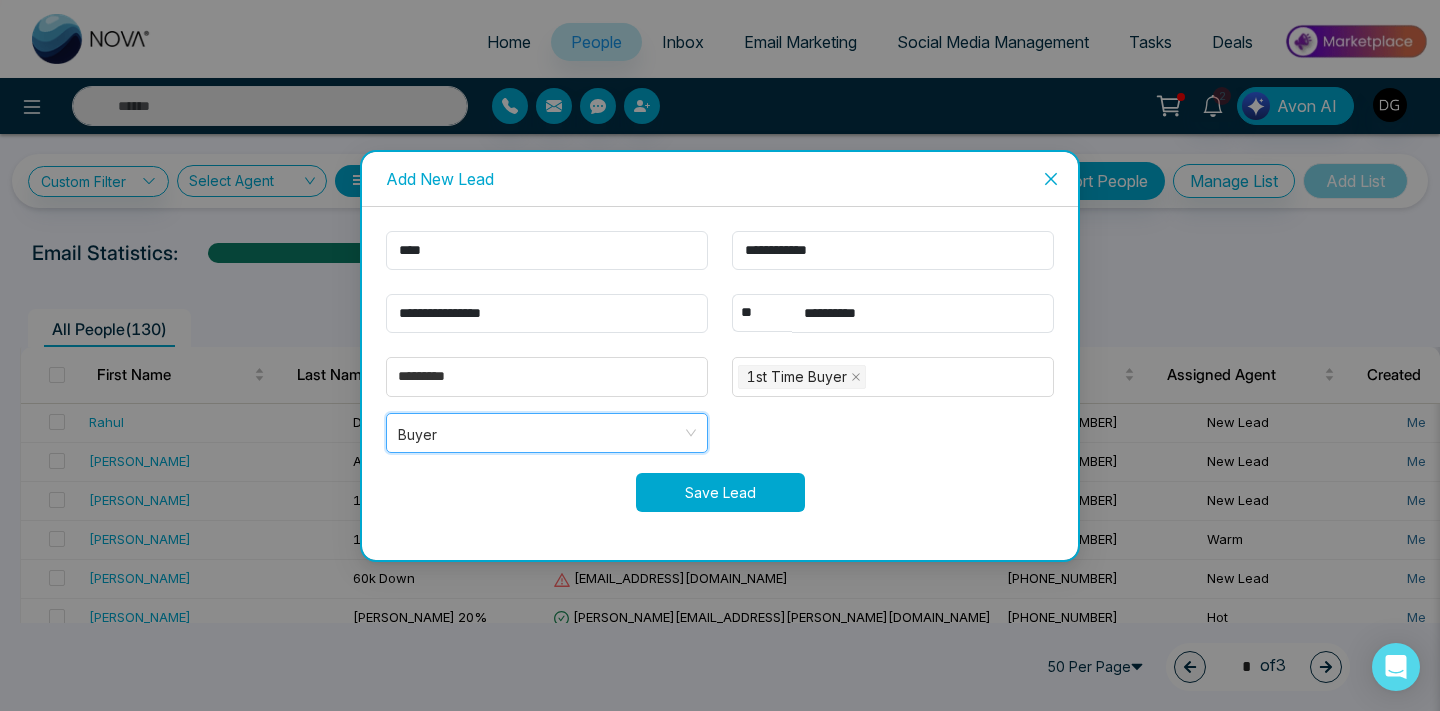 click on "Save Lead" at bounding box center (720, 492) 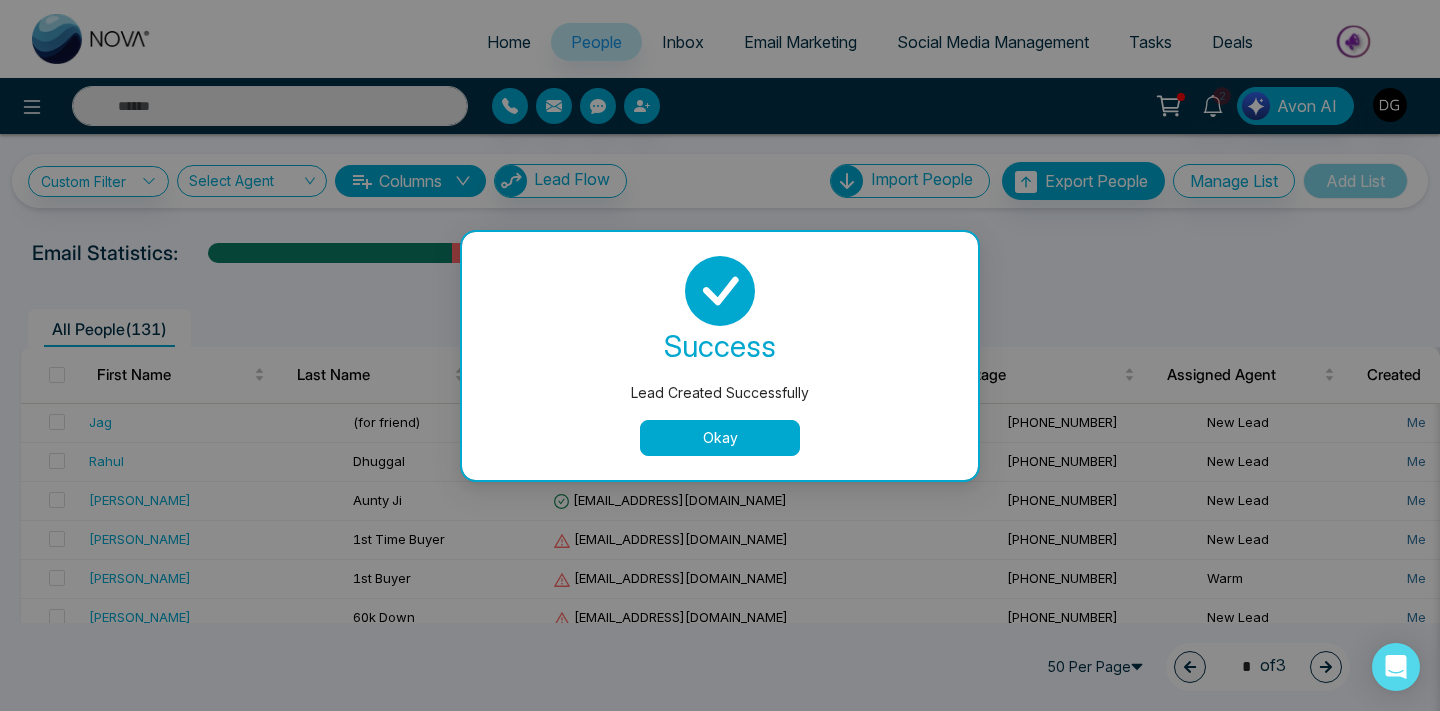 click on "Okay" at bounding box center (720, 438) 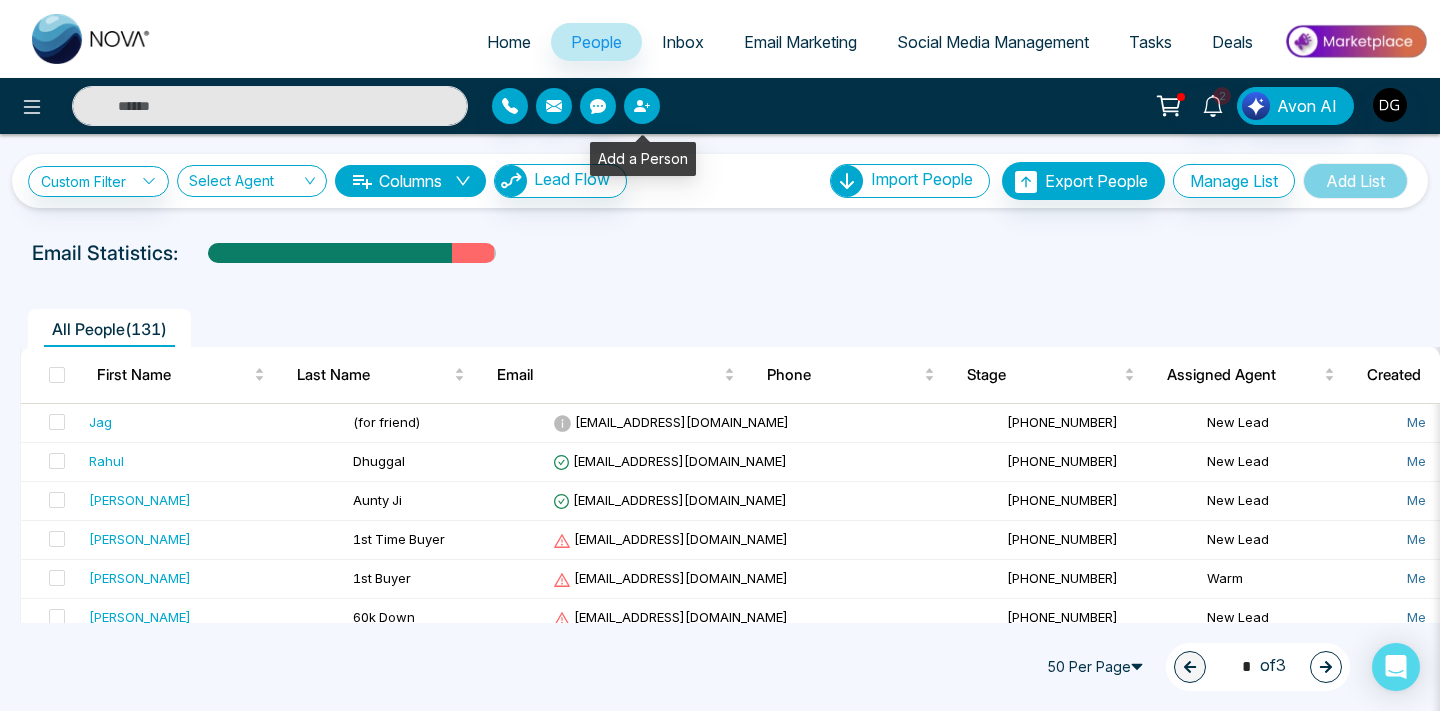 click 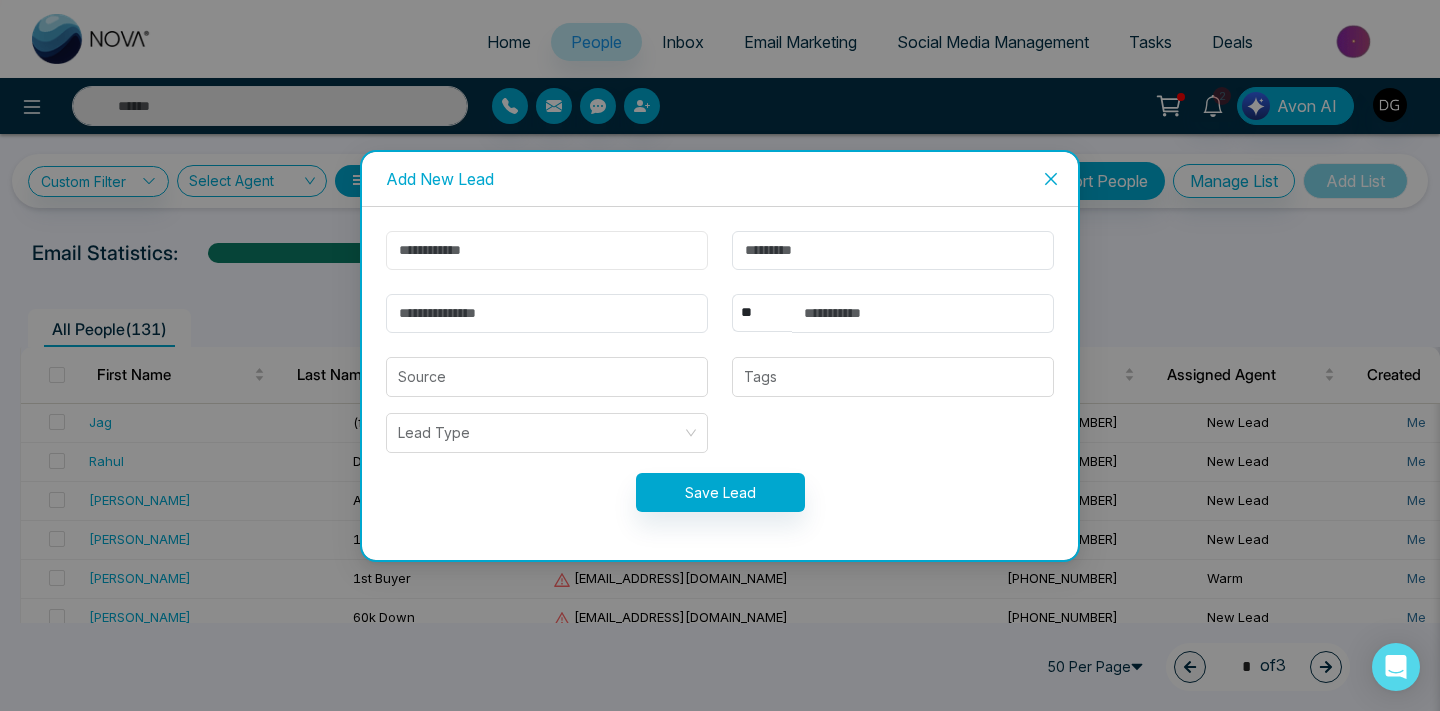 click at bounding box center [547, 250] 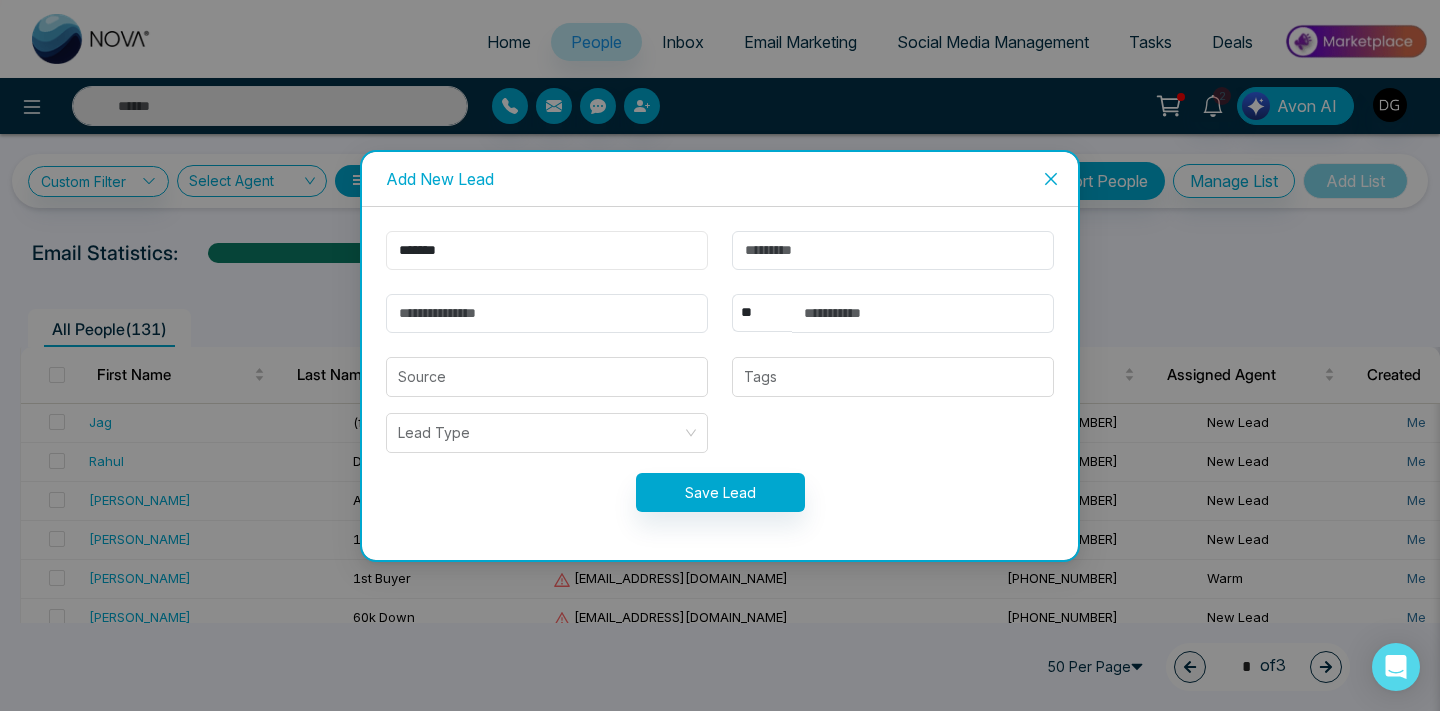 type on "*******" 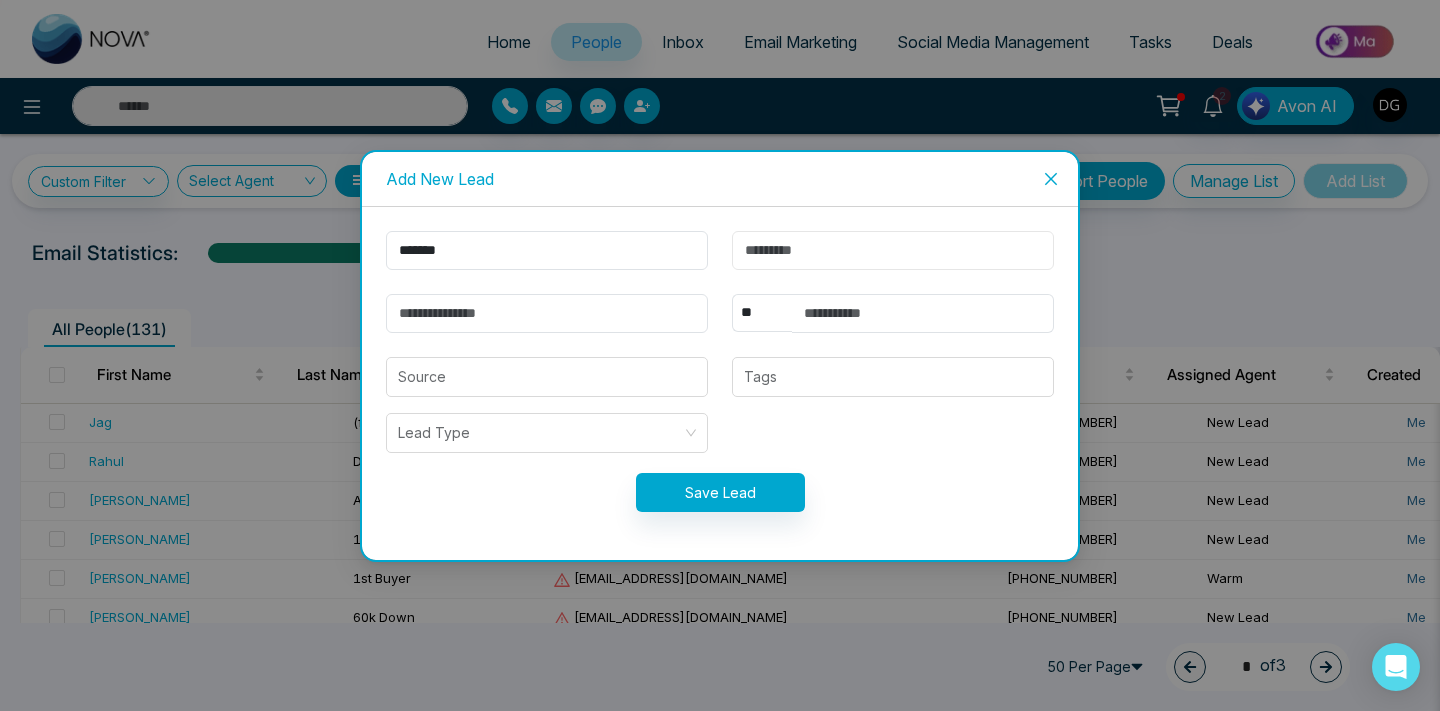 click at bounding box center [893, 250] 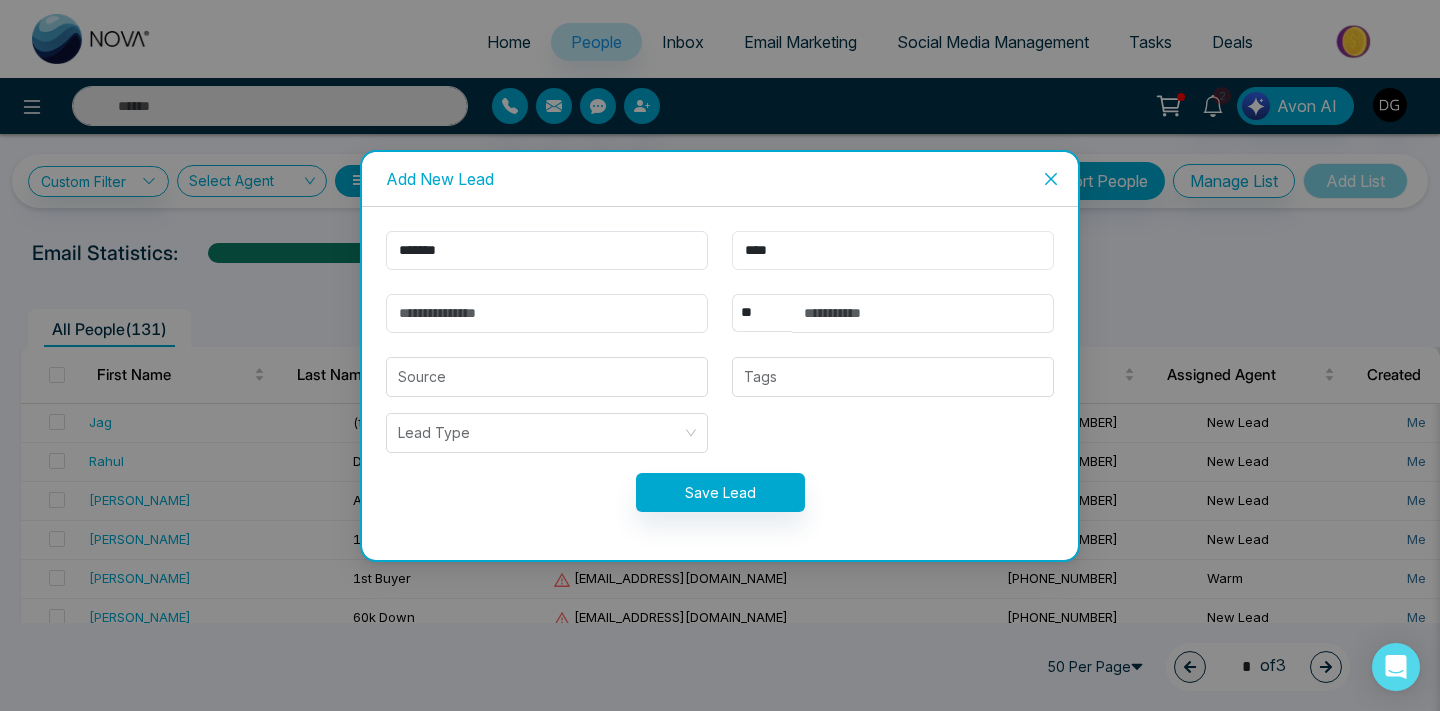 type on "****" 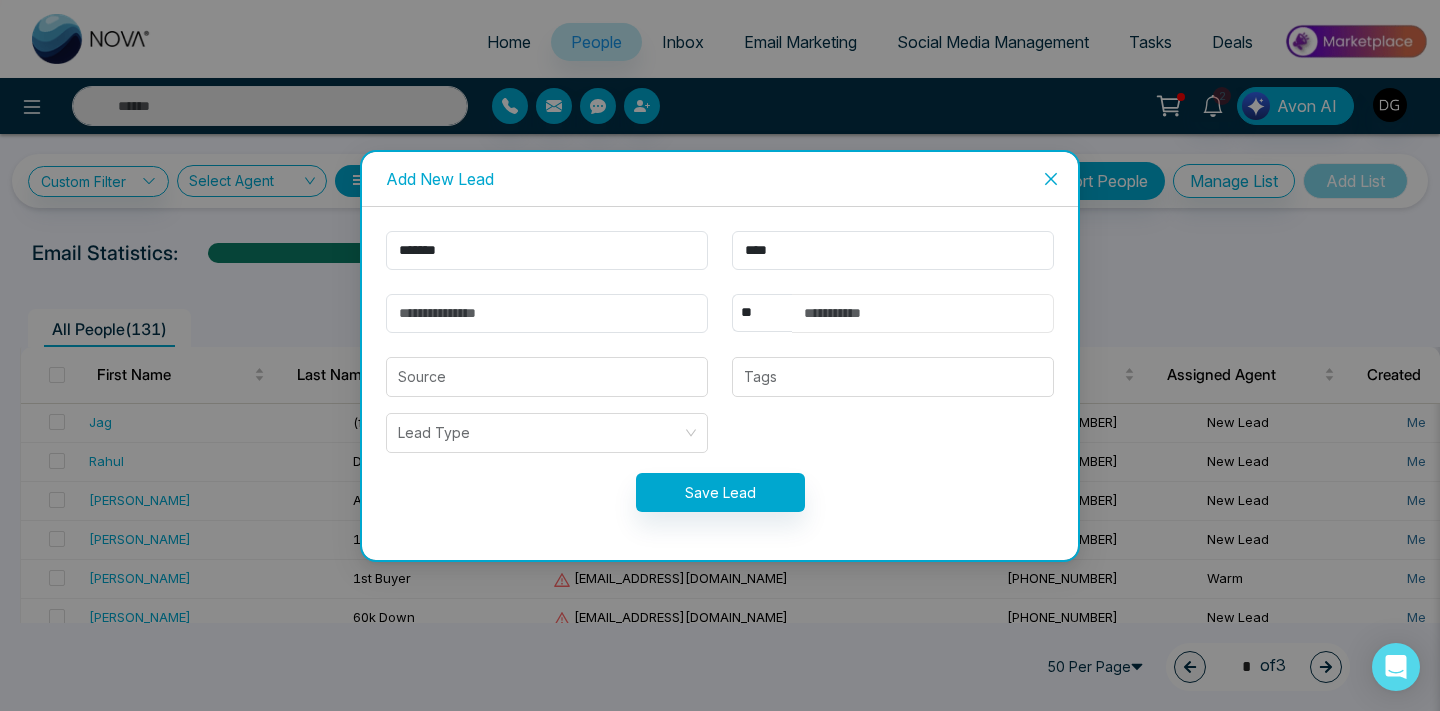 click at bounding box center [923, 313] 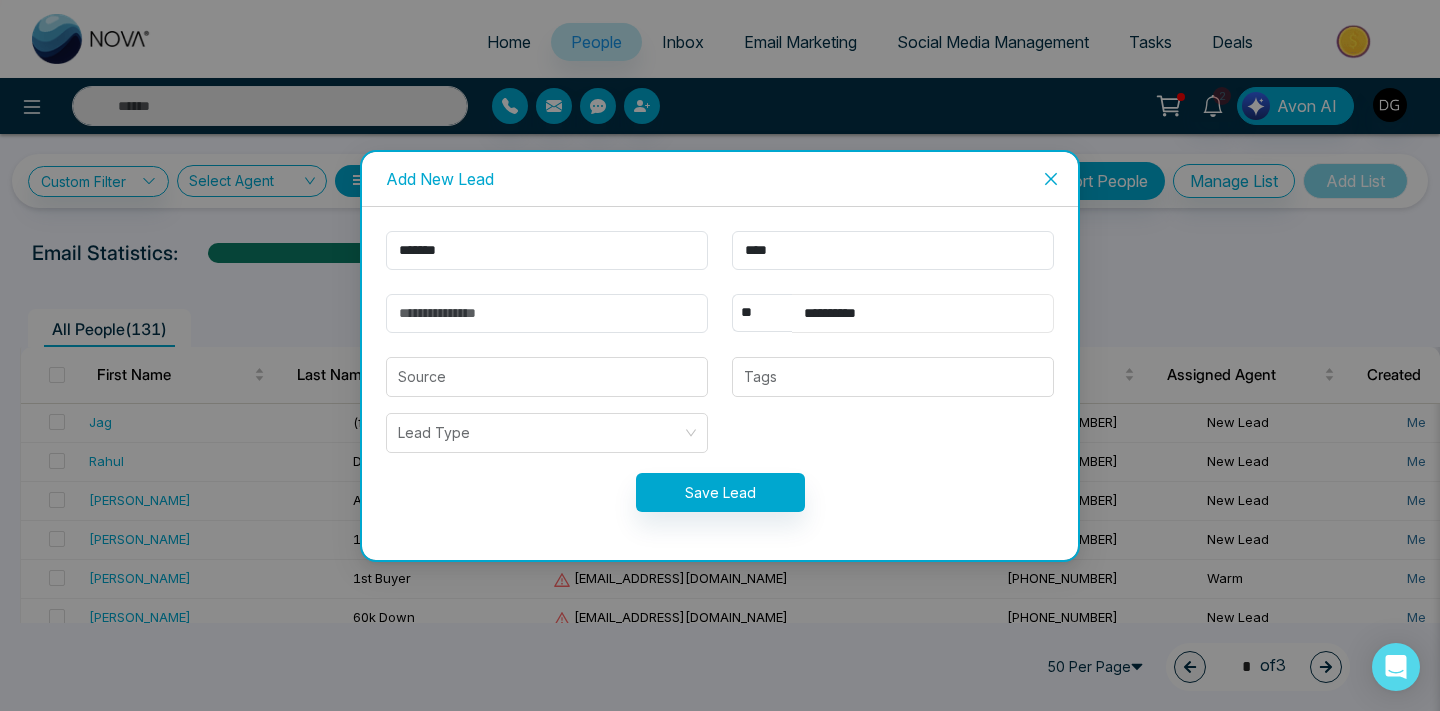 type on "**********" 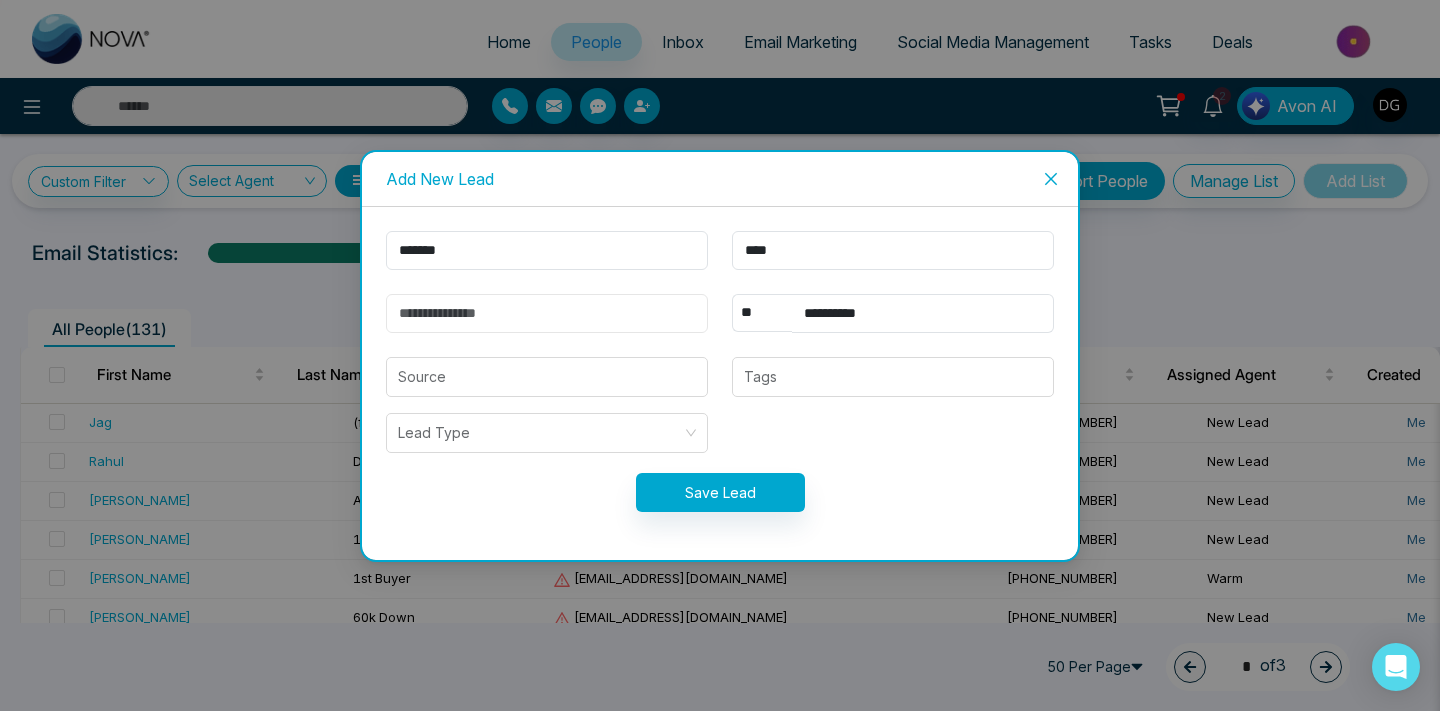 click at bounding box center [547, 313] 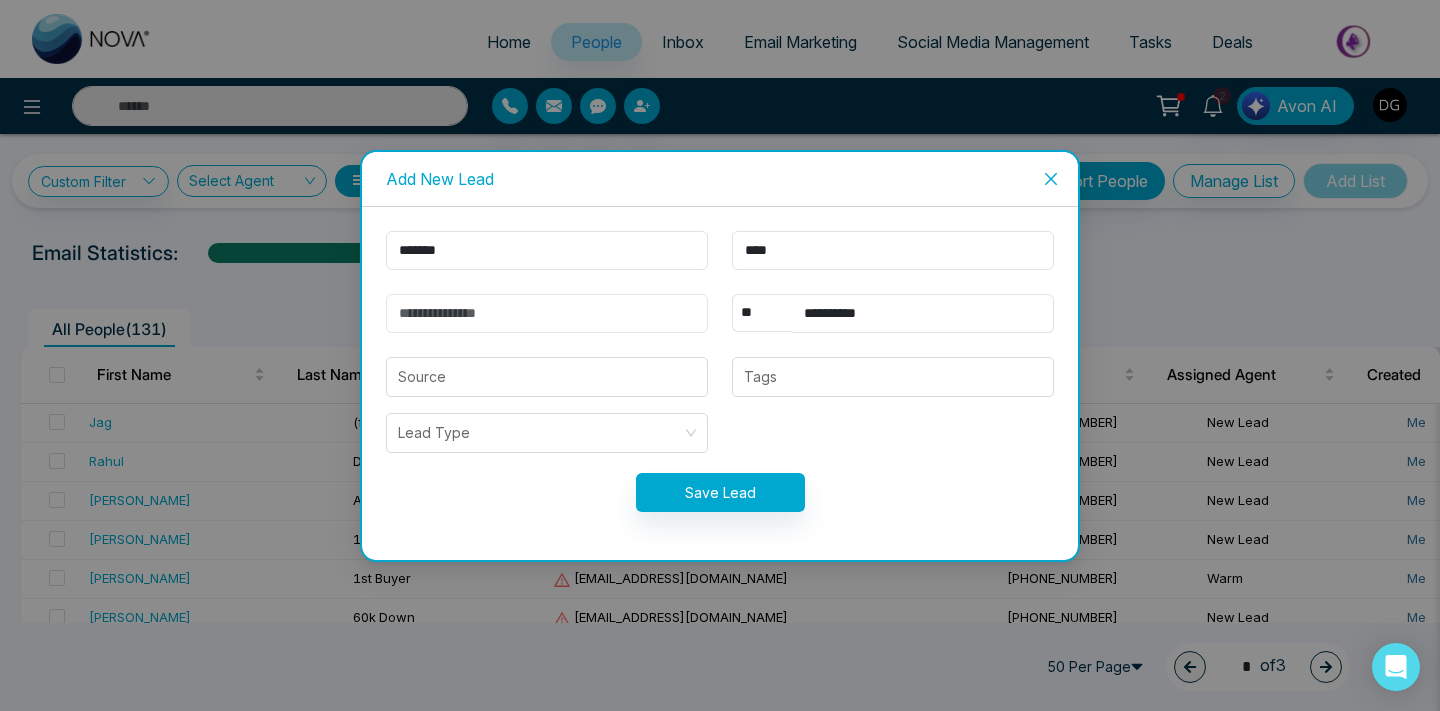 paste on "**********" 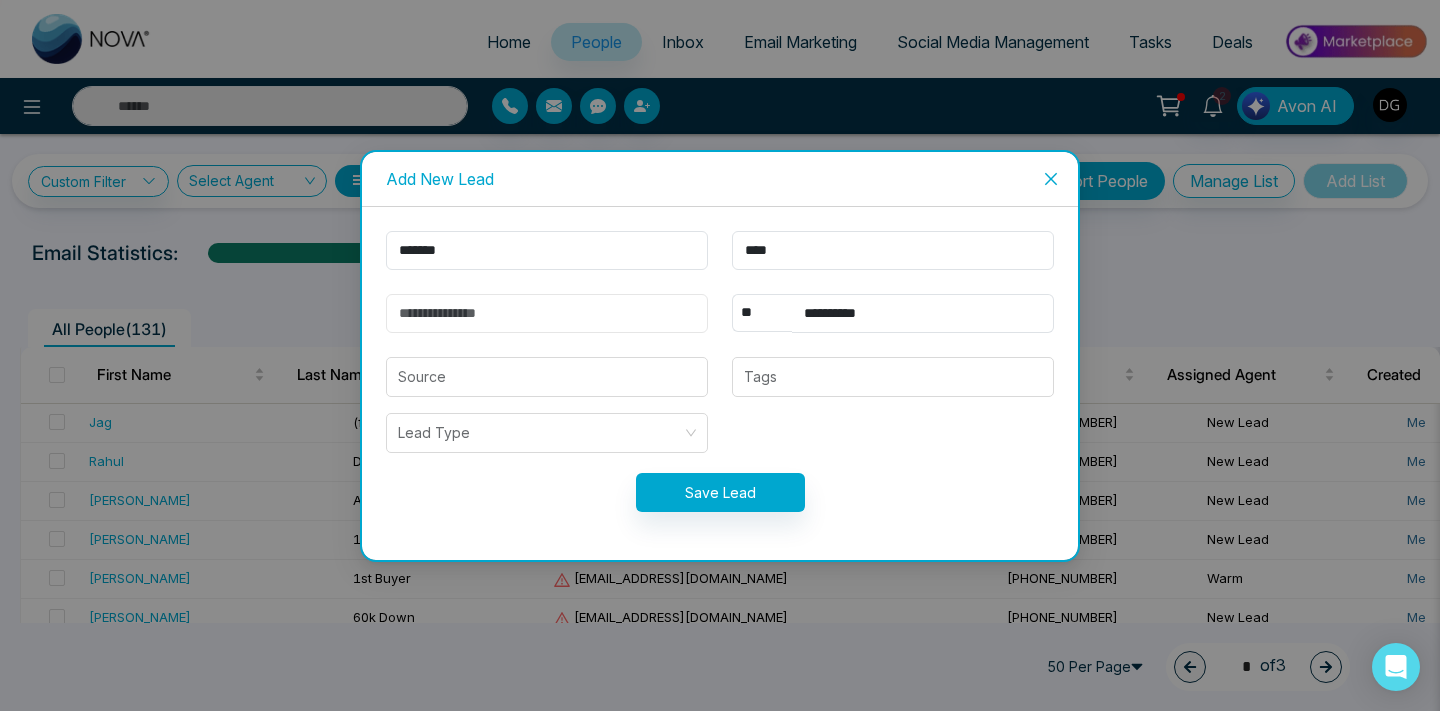 type on "**********" 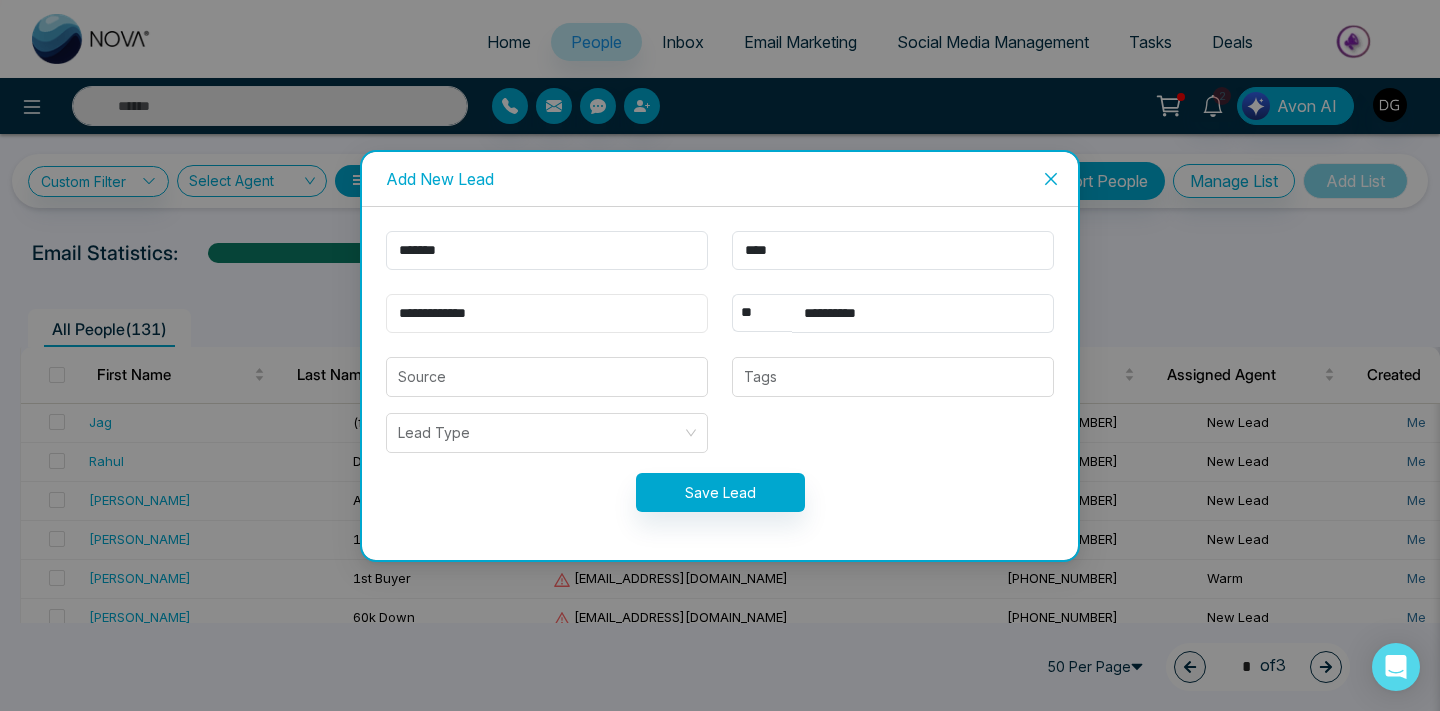 click on "**********" at bounding box center (547, 313) 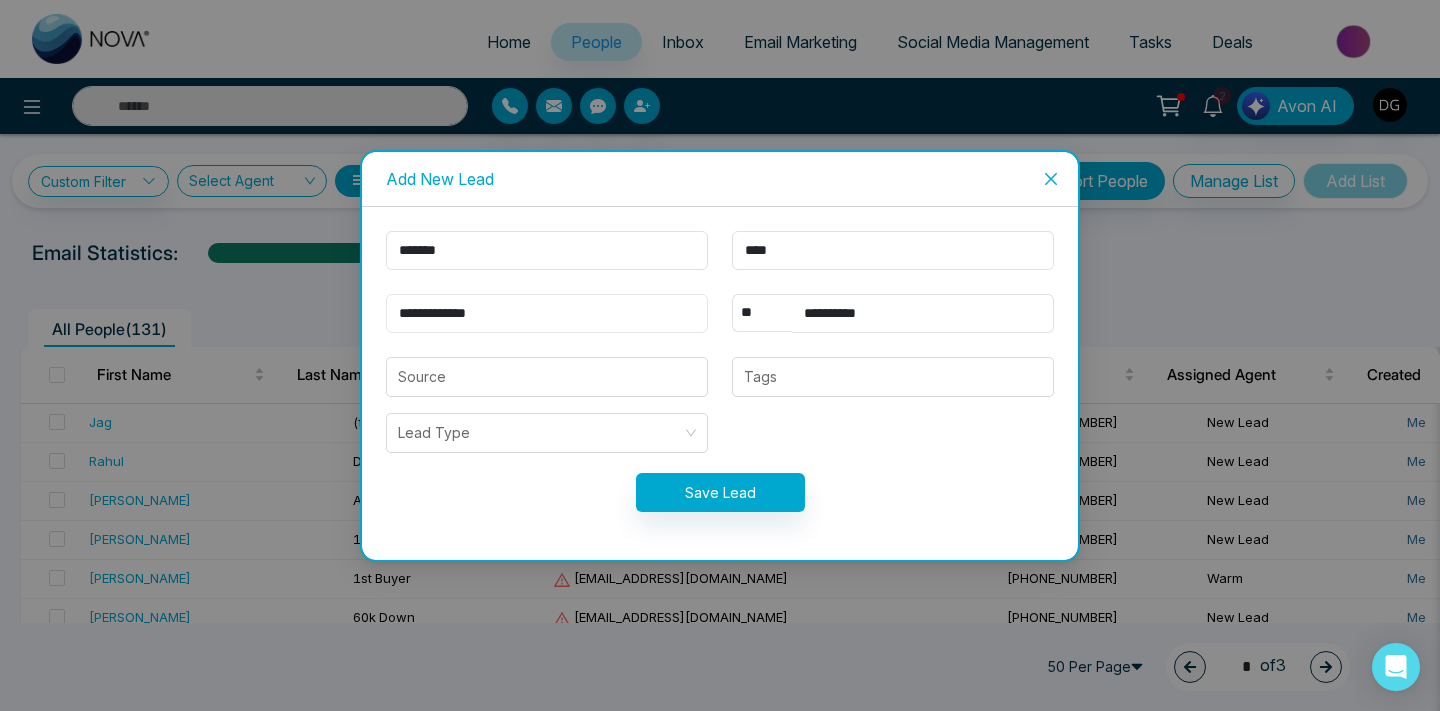 click on "**********" at bounding box center [547, 313] 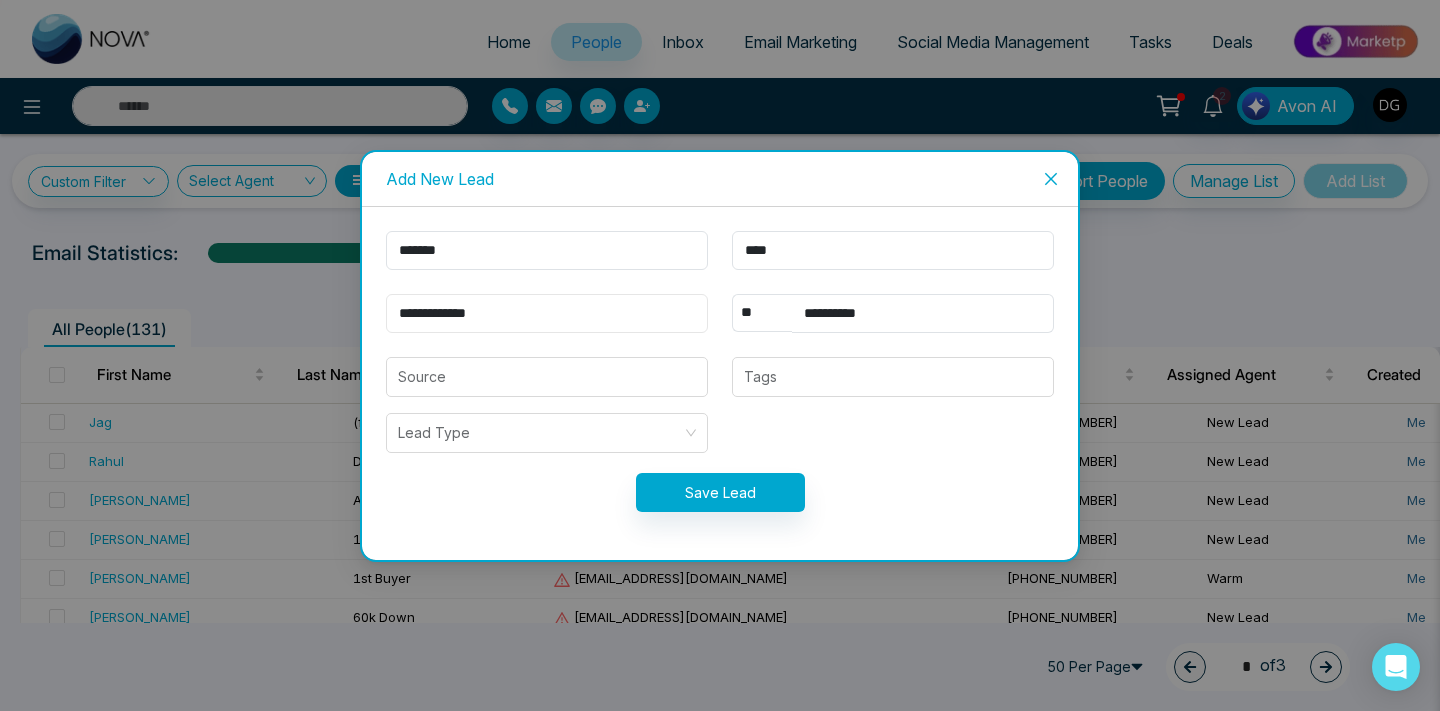 click on "**********" at bounding box center (547, 313) 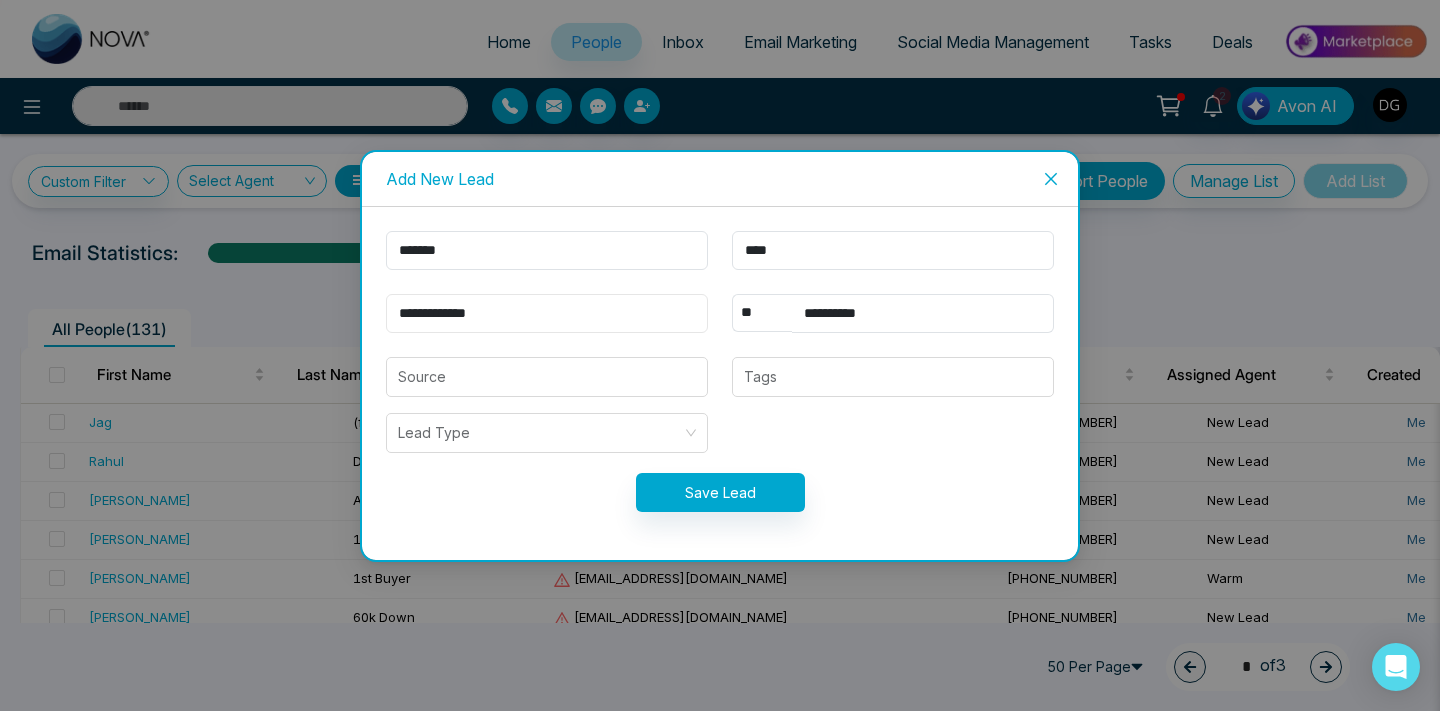 click on "**********" at bounding box center [547, 313] 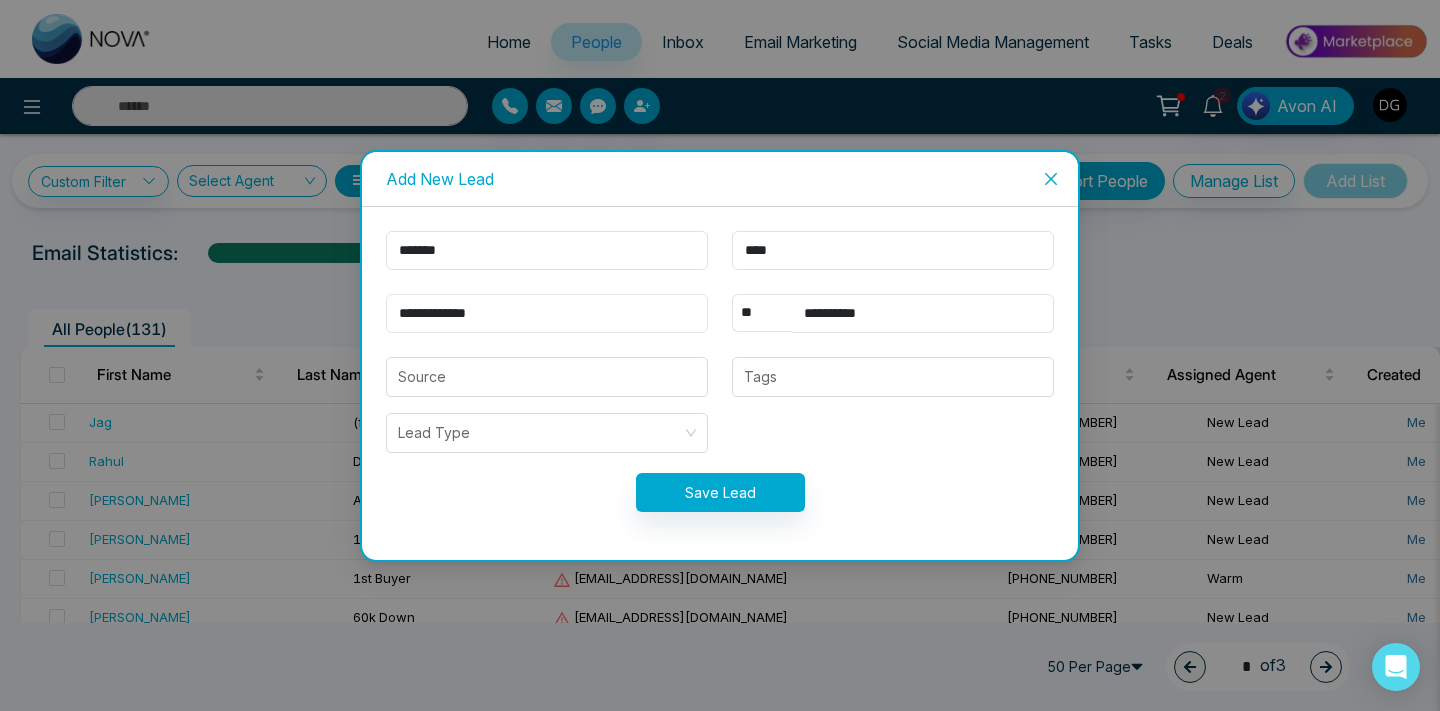click on "**********" at bounding box center [547, 313] 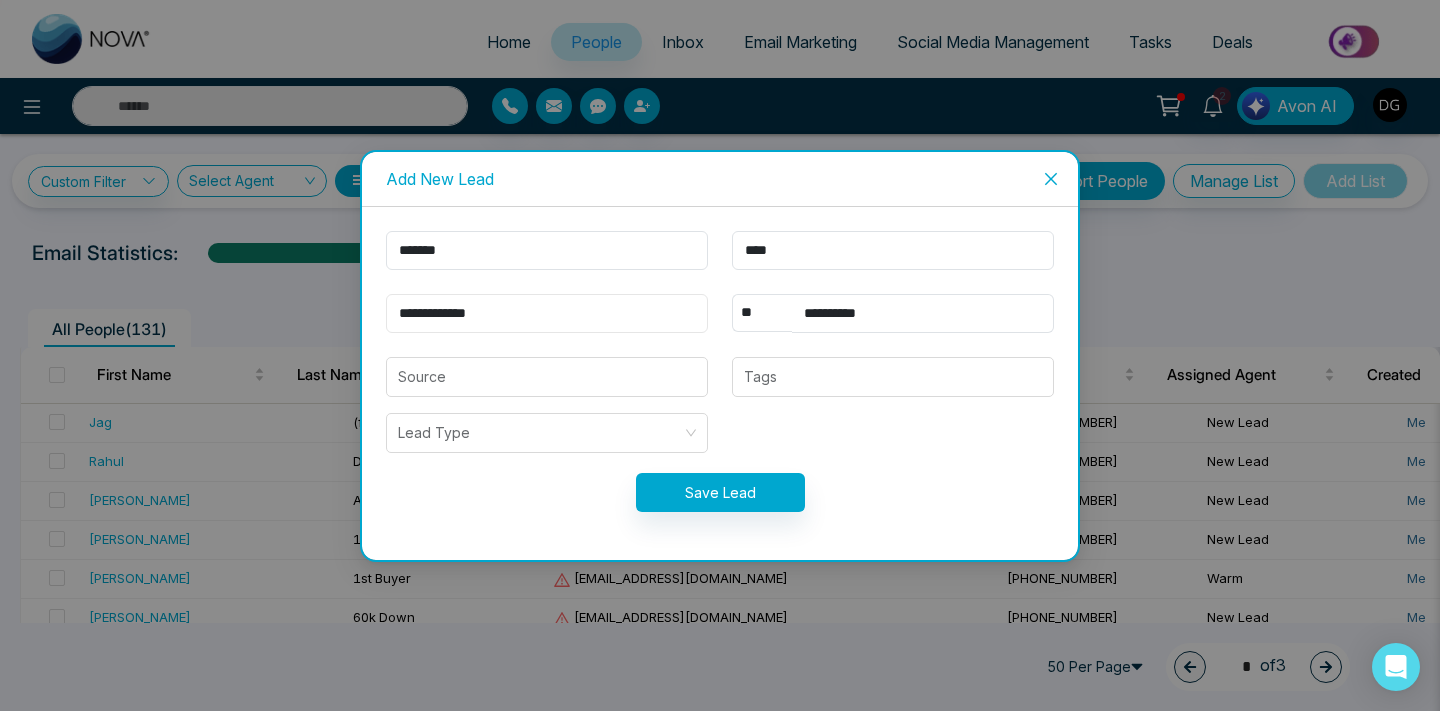 click on "**********" at bounding box center (547, 313) 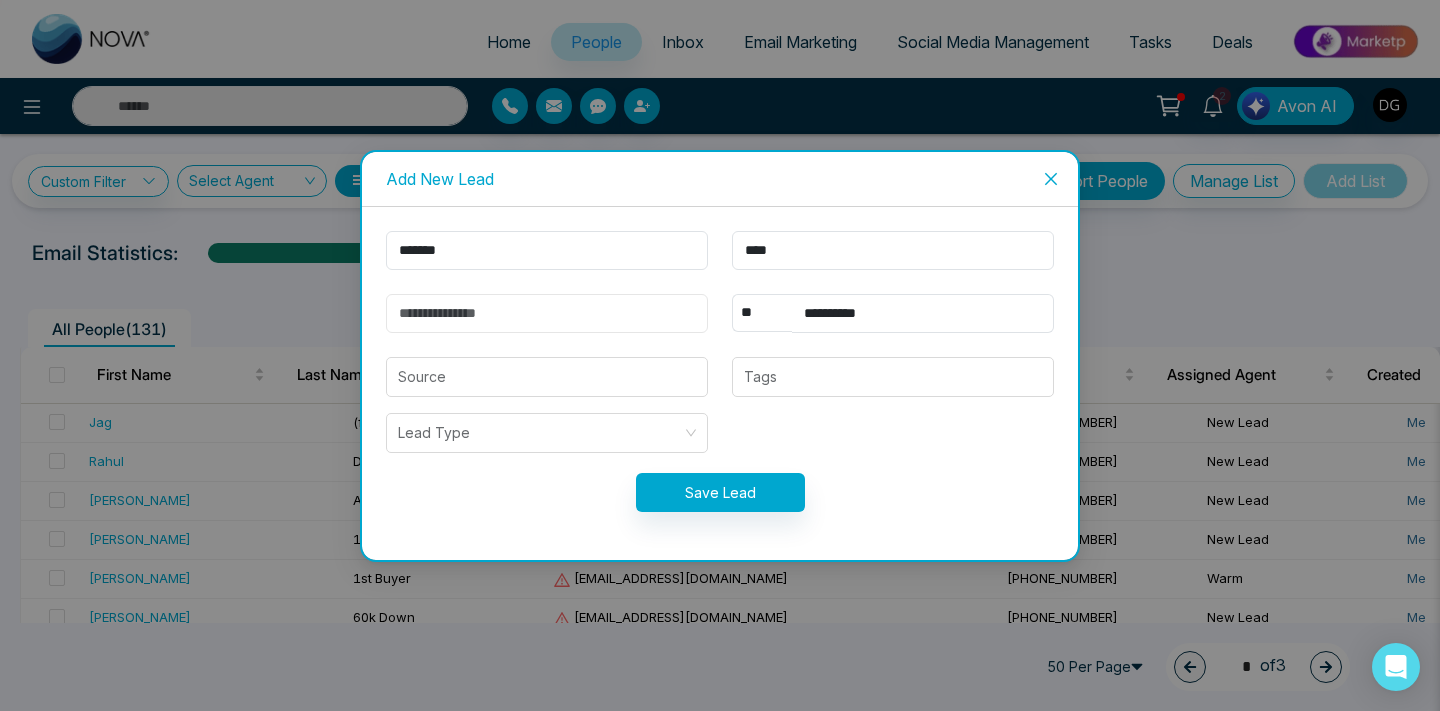paste on "**********" 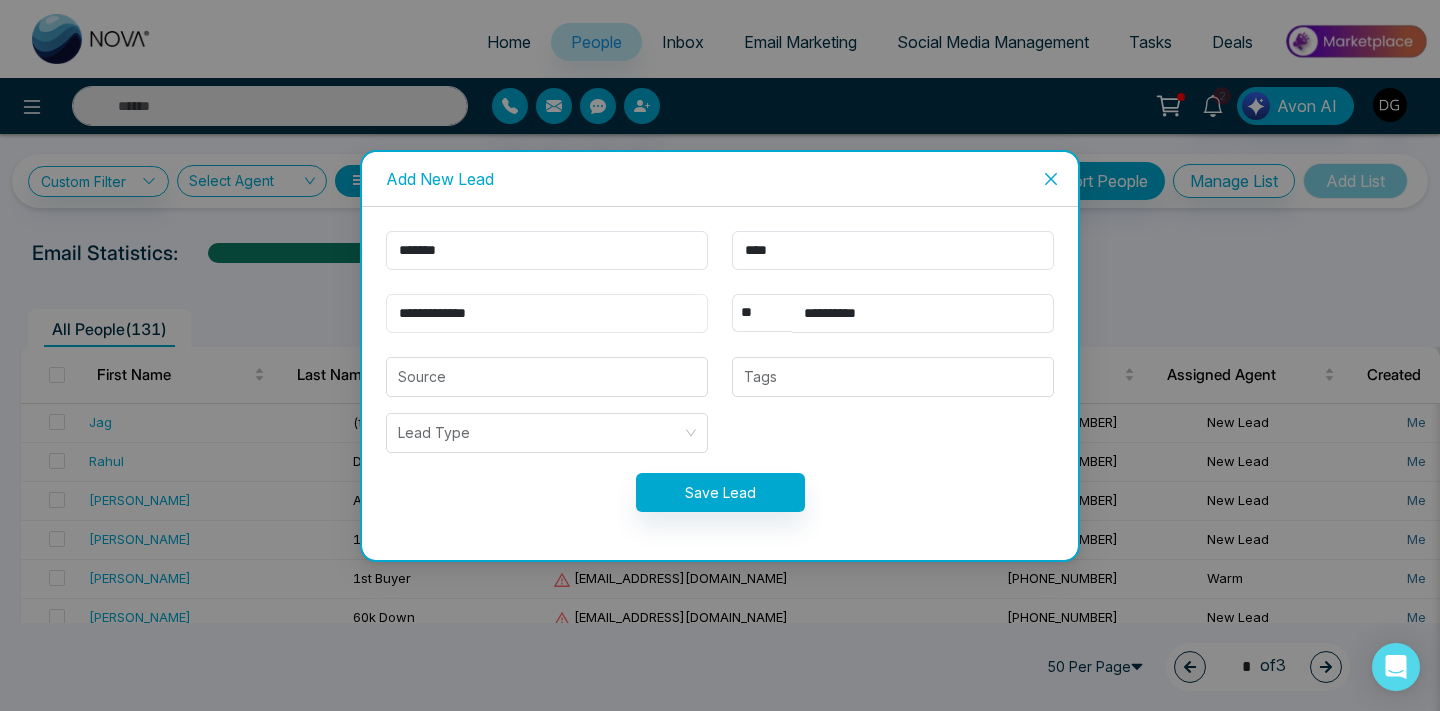 click on "**********" at bounding box center [547, 313] 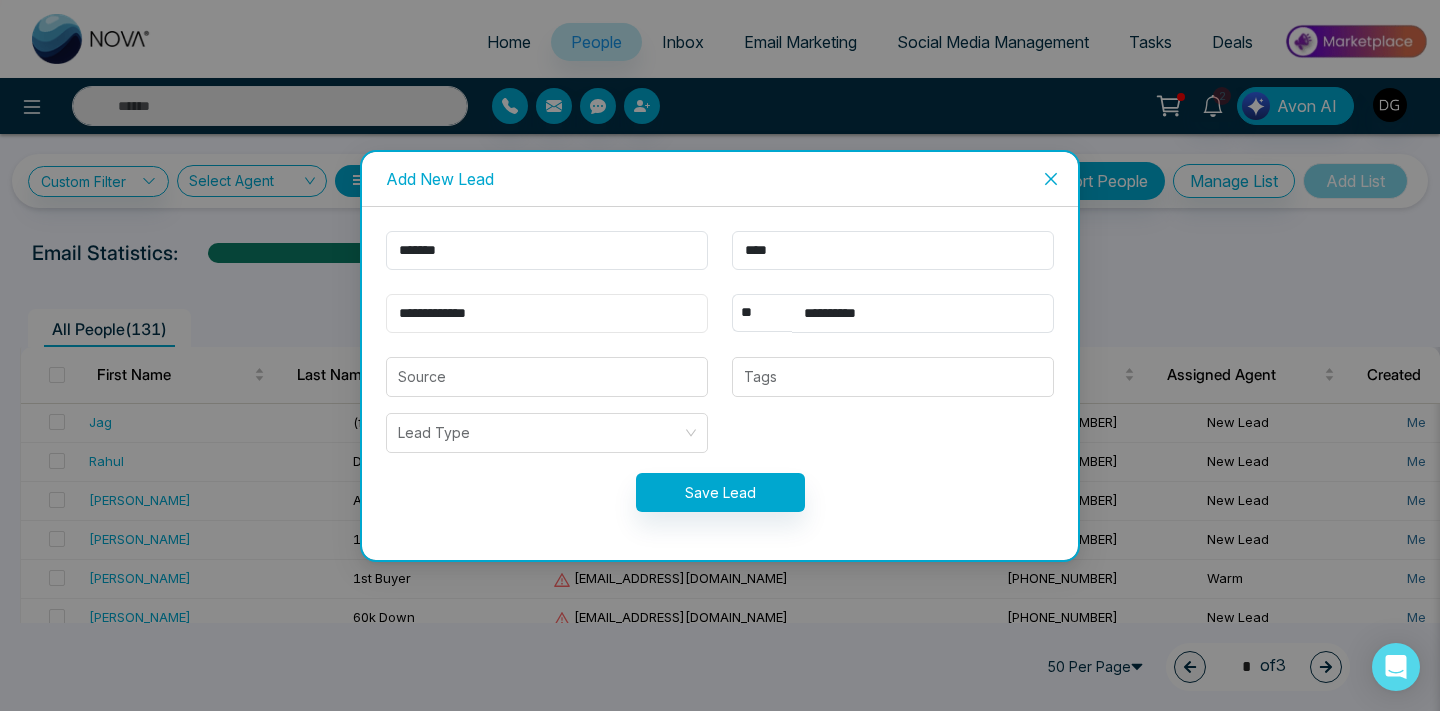click on "**********" at bounding box center (547, 313) 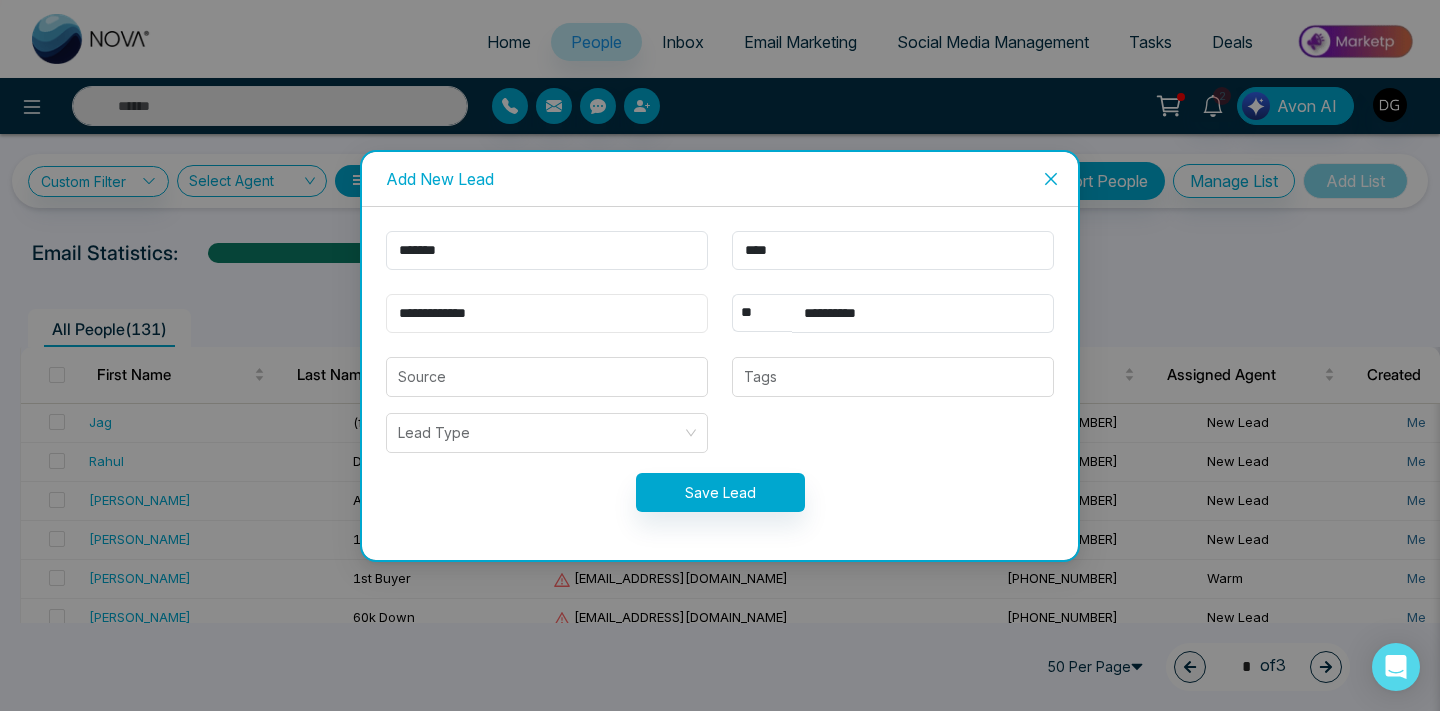click on "**********" at bounding box center (547, 313) 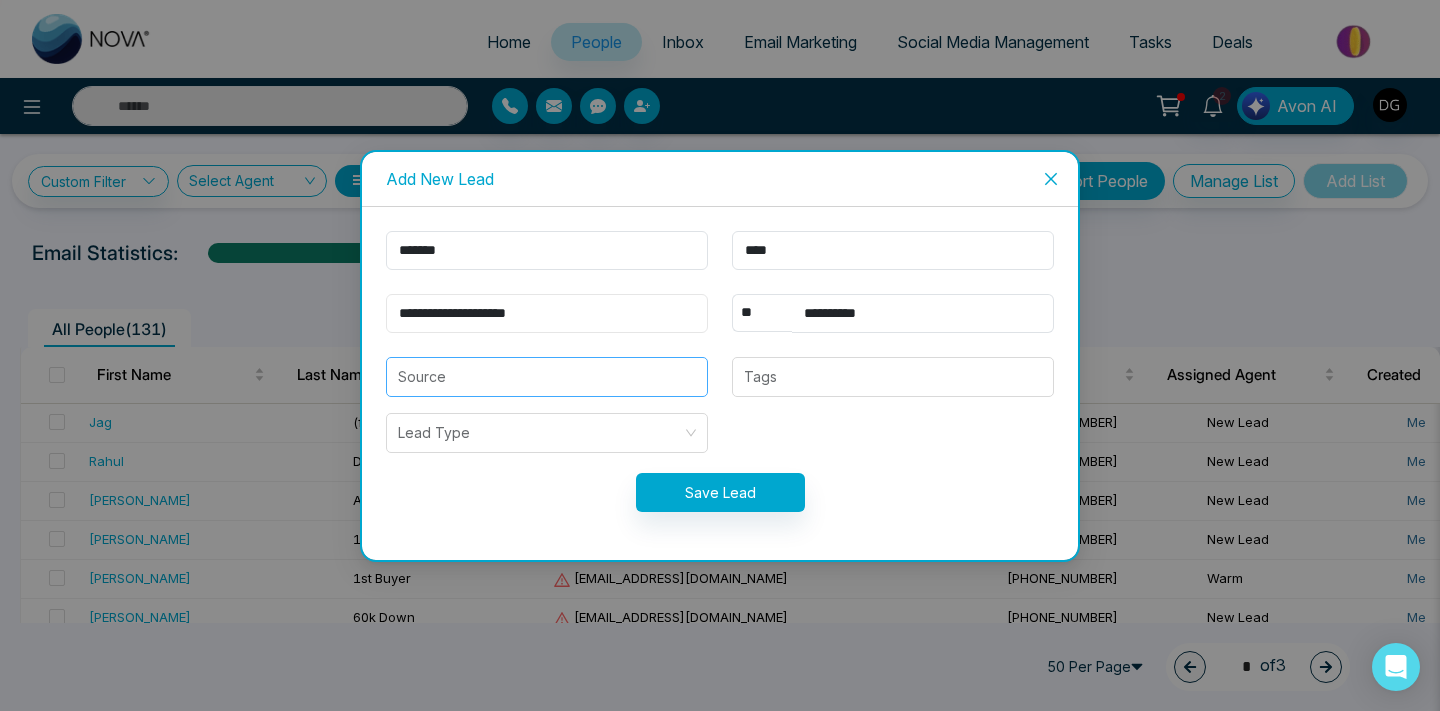 type on "**********" 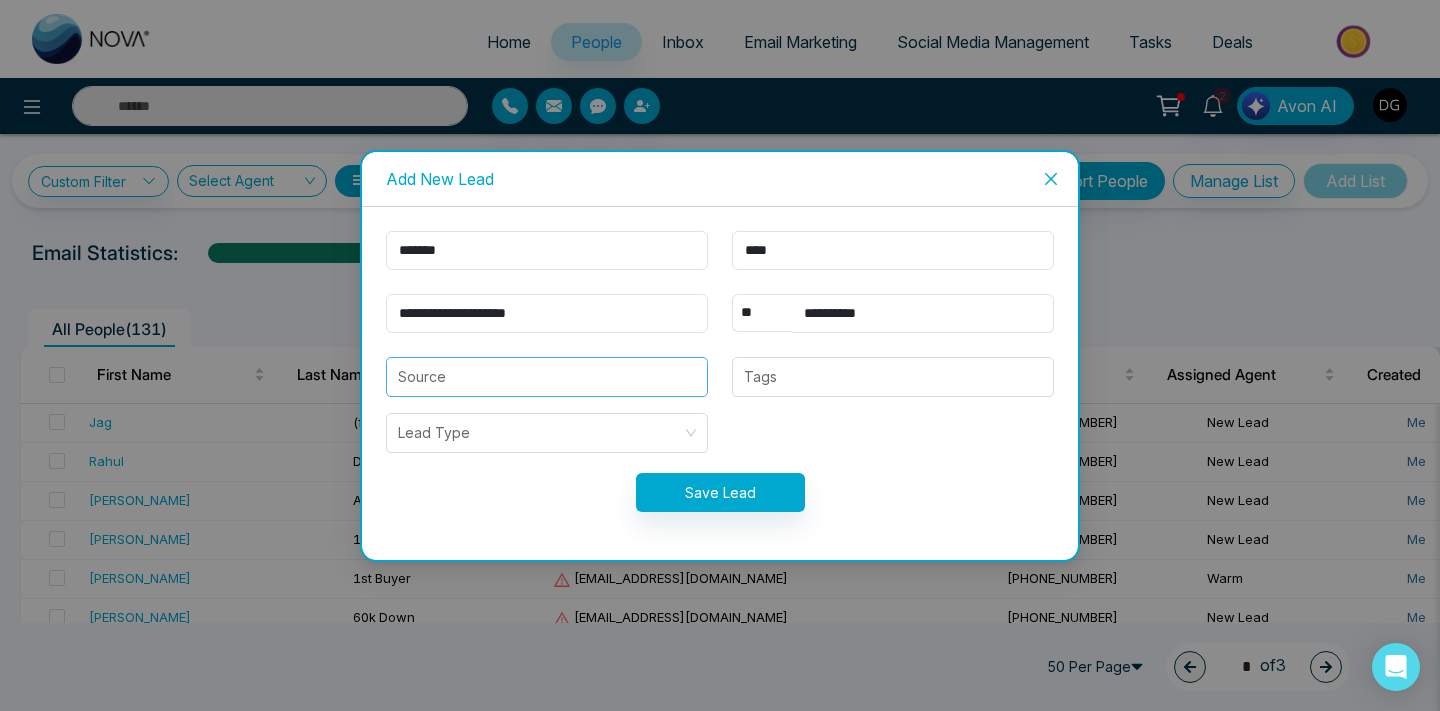 click on "Source" at bounding box center (547, 377) 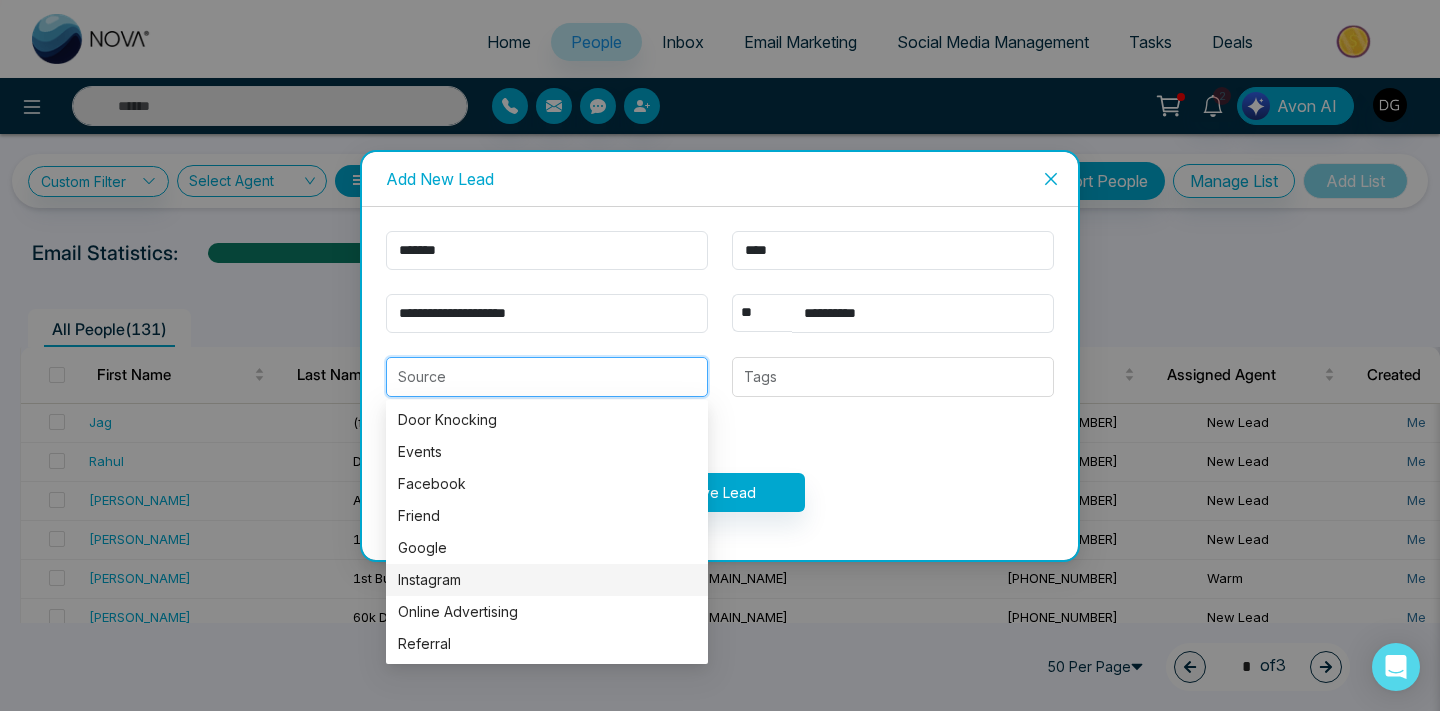 click on "Instagram" at bounding box center [547, 580] 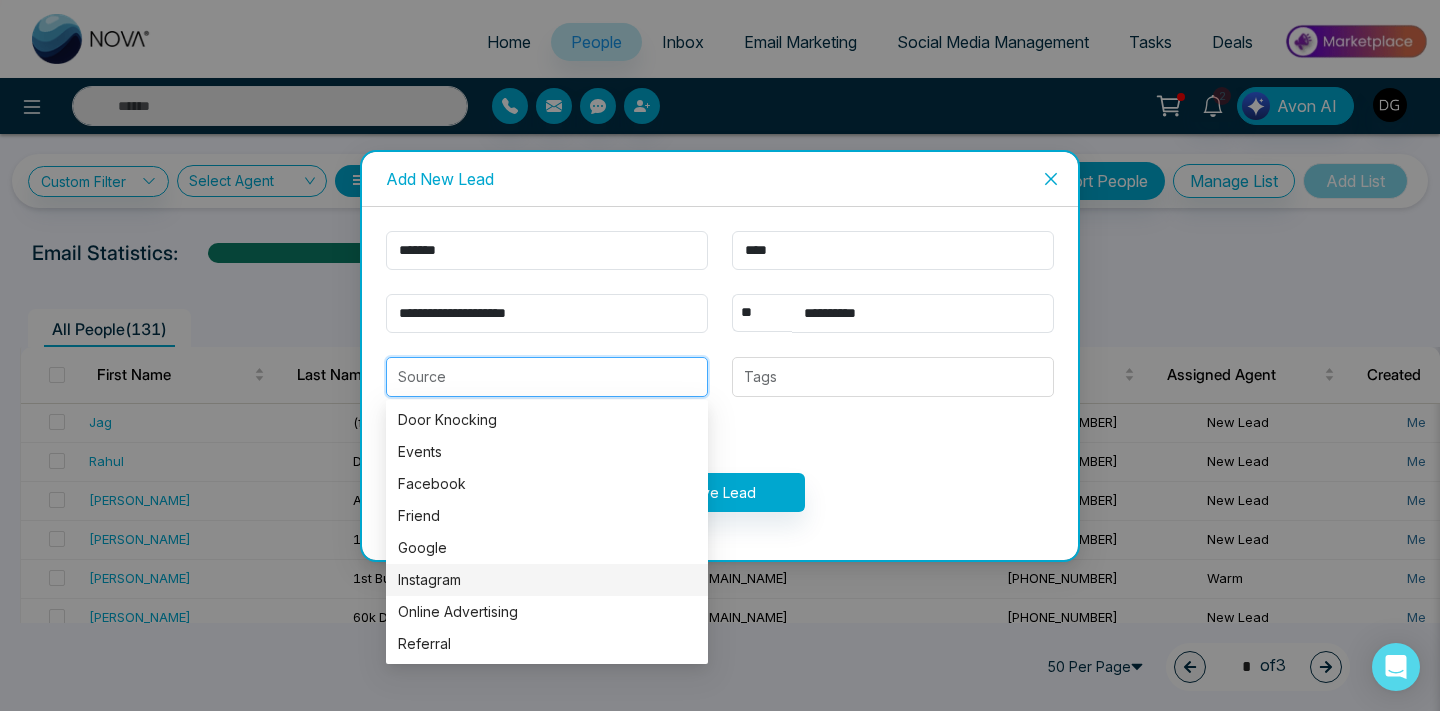 type on "*********" 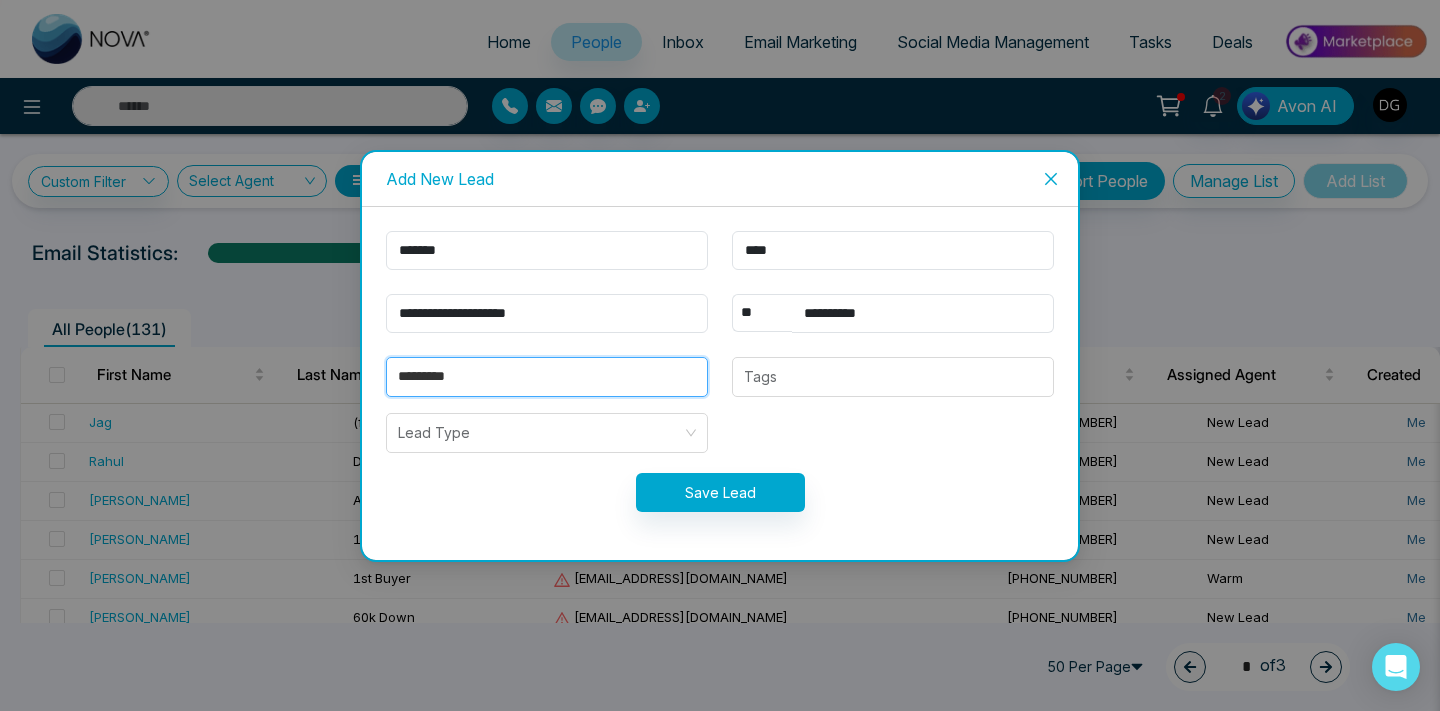 click on "**********" at bounding box center (720, 383) 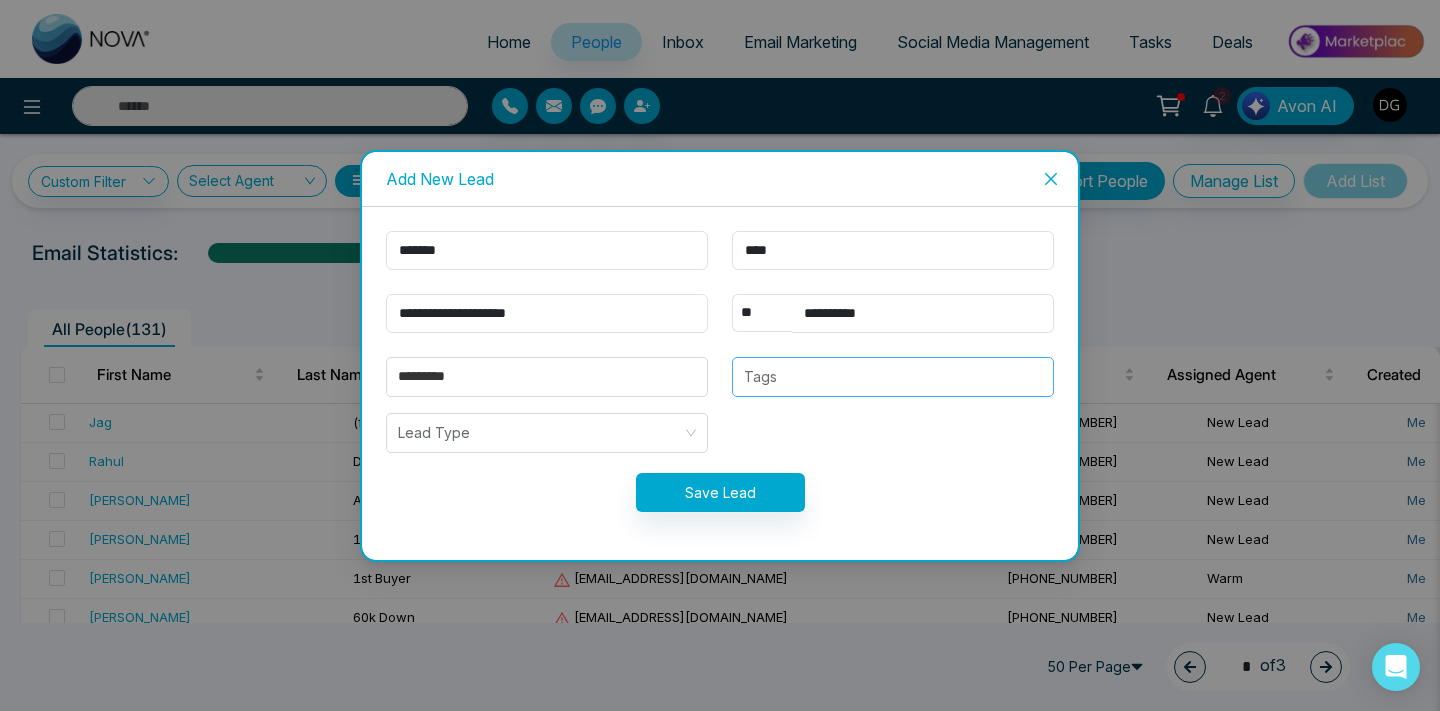 click at bounding box center [893, 377] 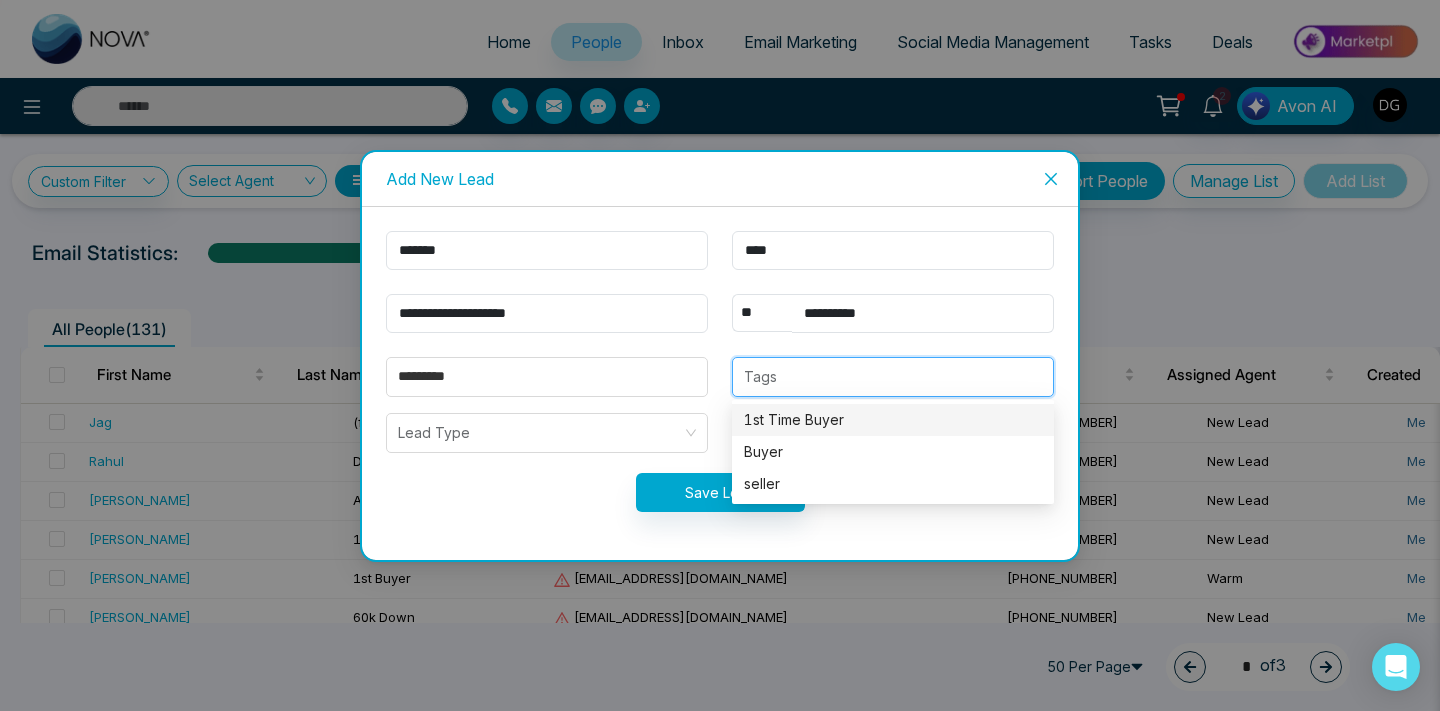 click on "1st Time Buyer" at bounding box center [893, 420] 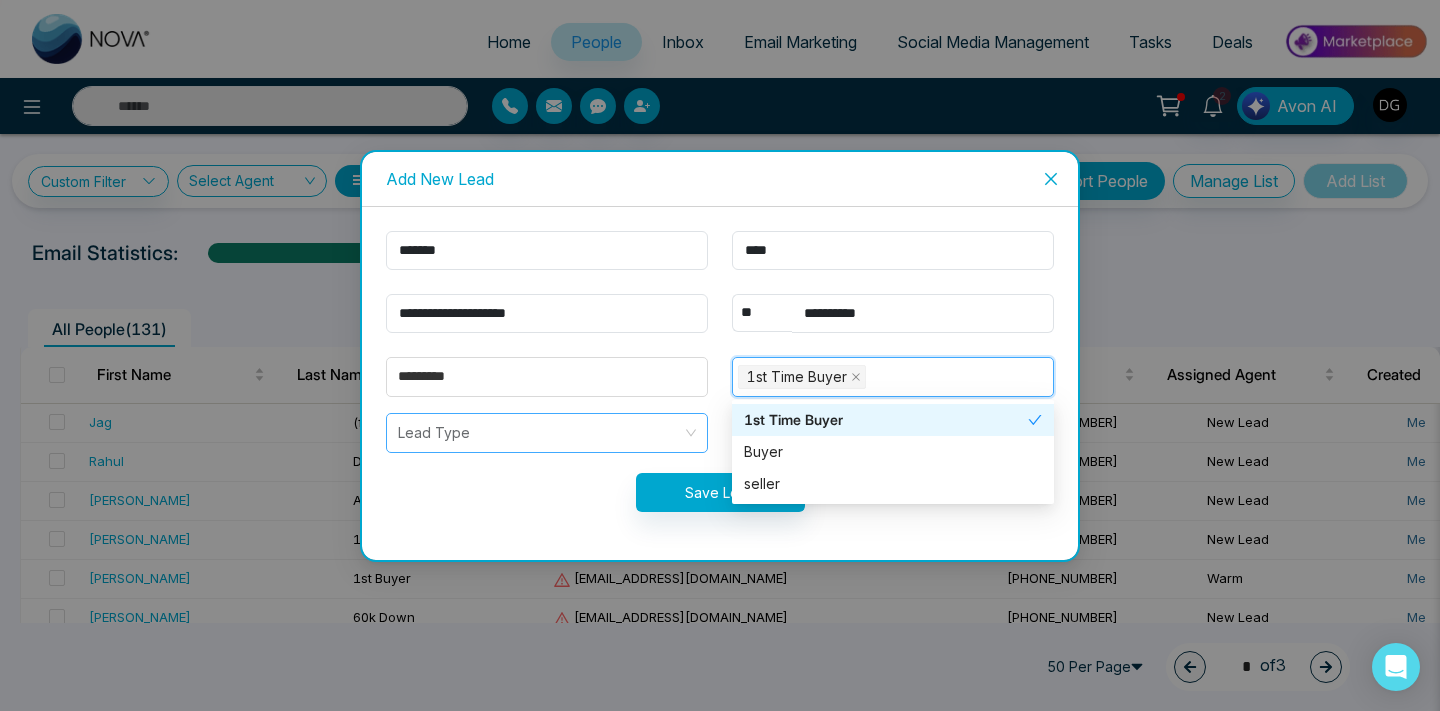 click at bounding box center (540, 433) 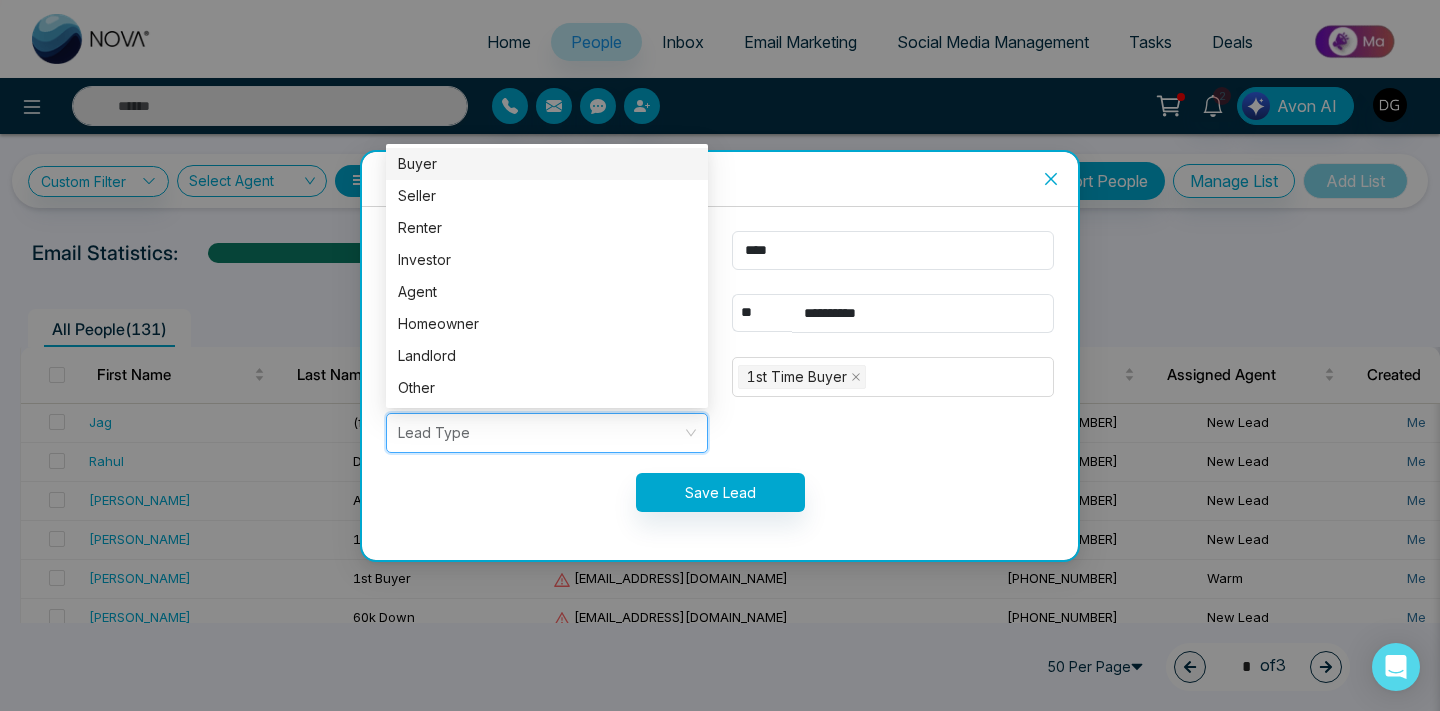 click on "Buyer" at bounding box center (547, 164) 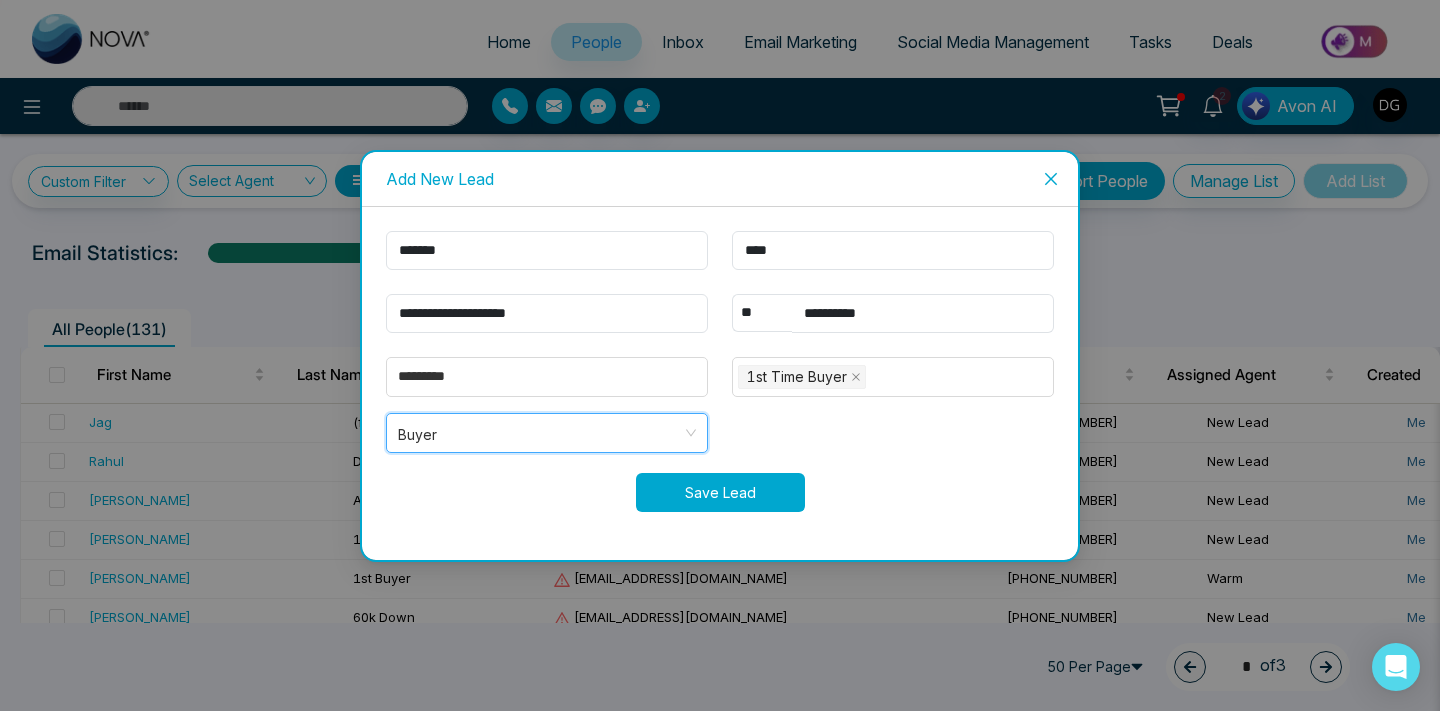 click on "Save Lead" at bounding box center (720, 492) 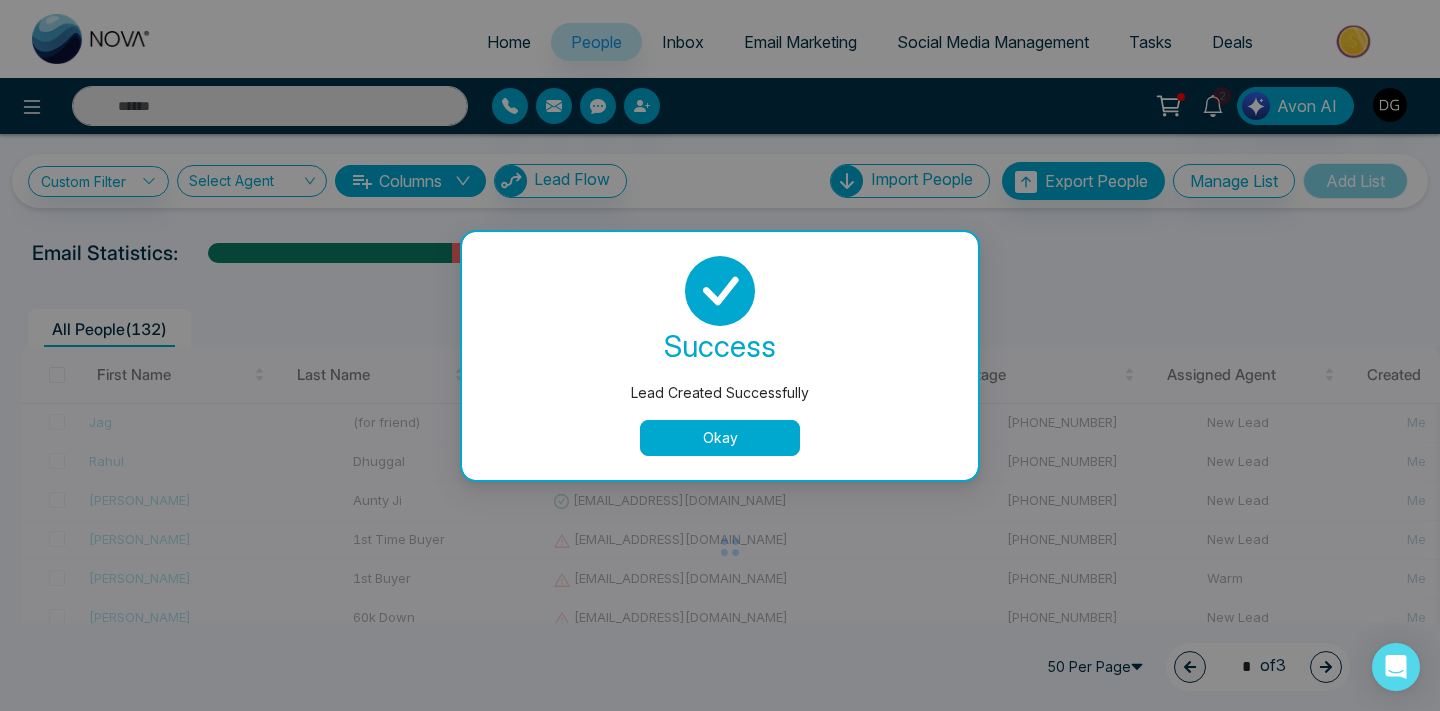 click on "Okay" at bounding box center [720, 438] 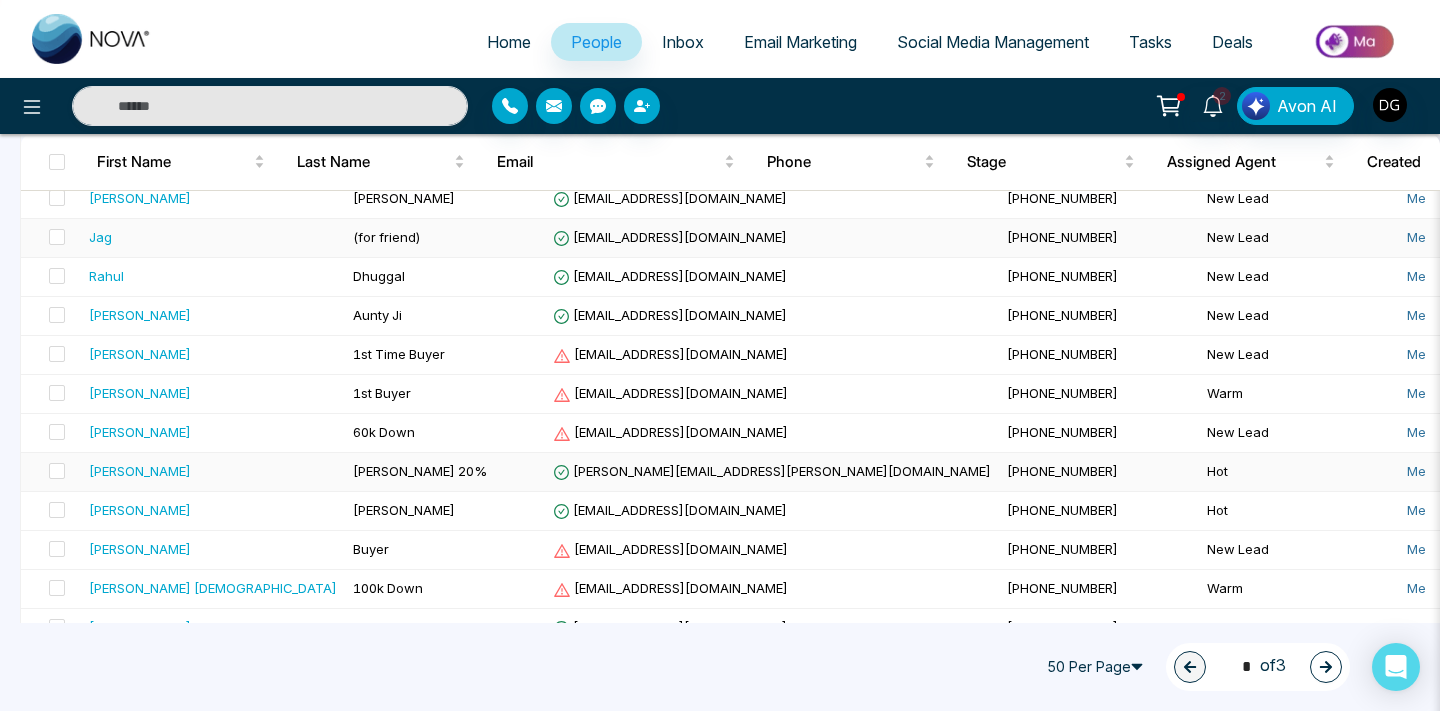 scroll, scrollTop: 230, scrollLeft: 0, axis: vertical 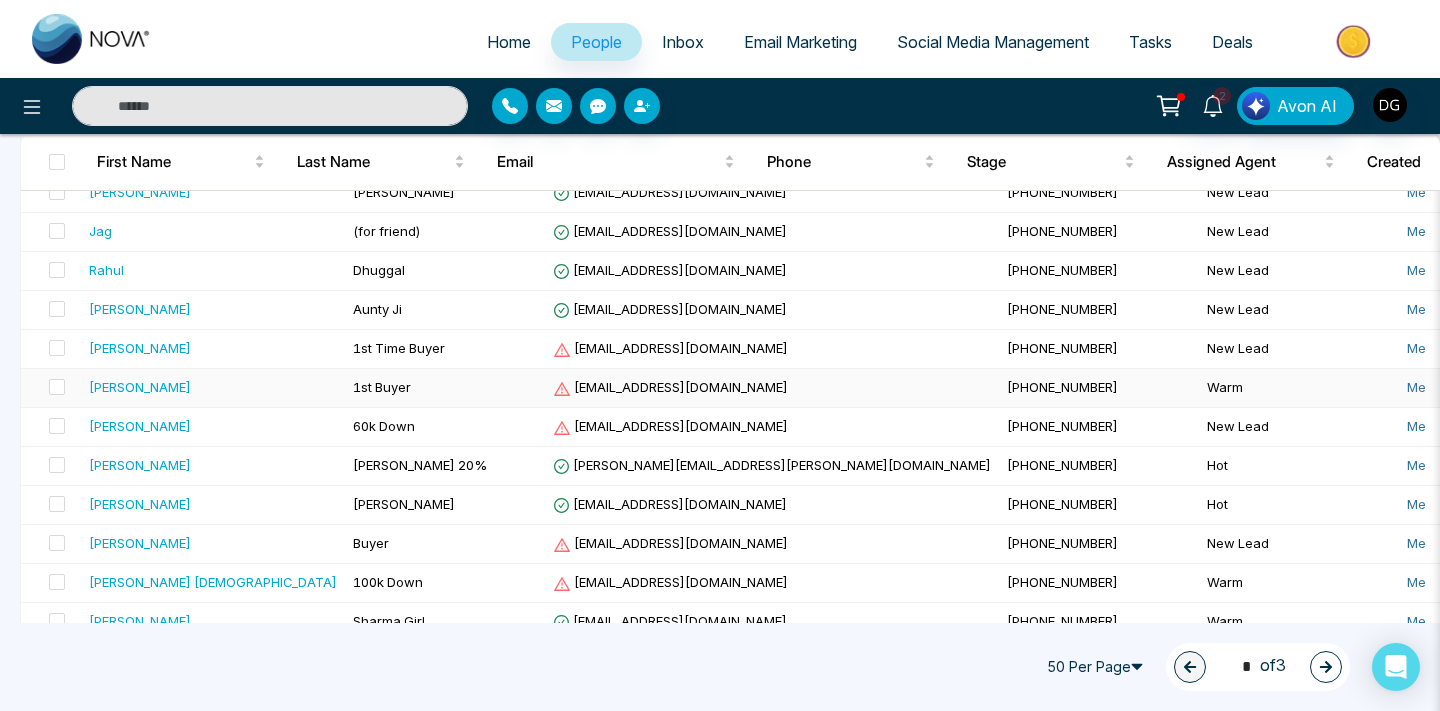click on "[PERSON_NAME]" at bounding box center (213, 387) 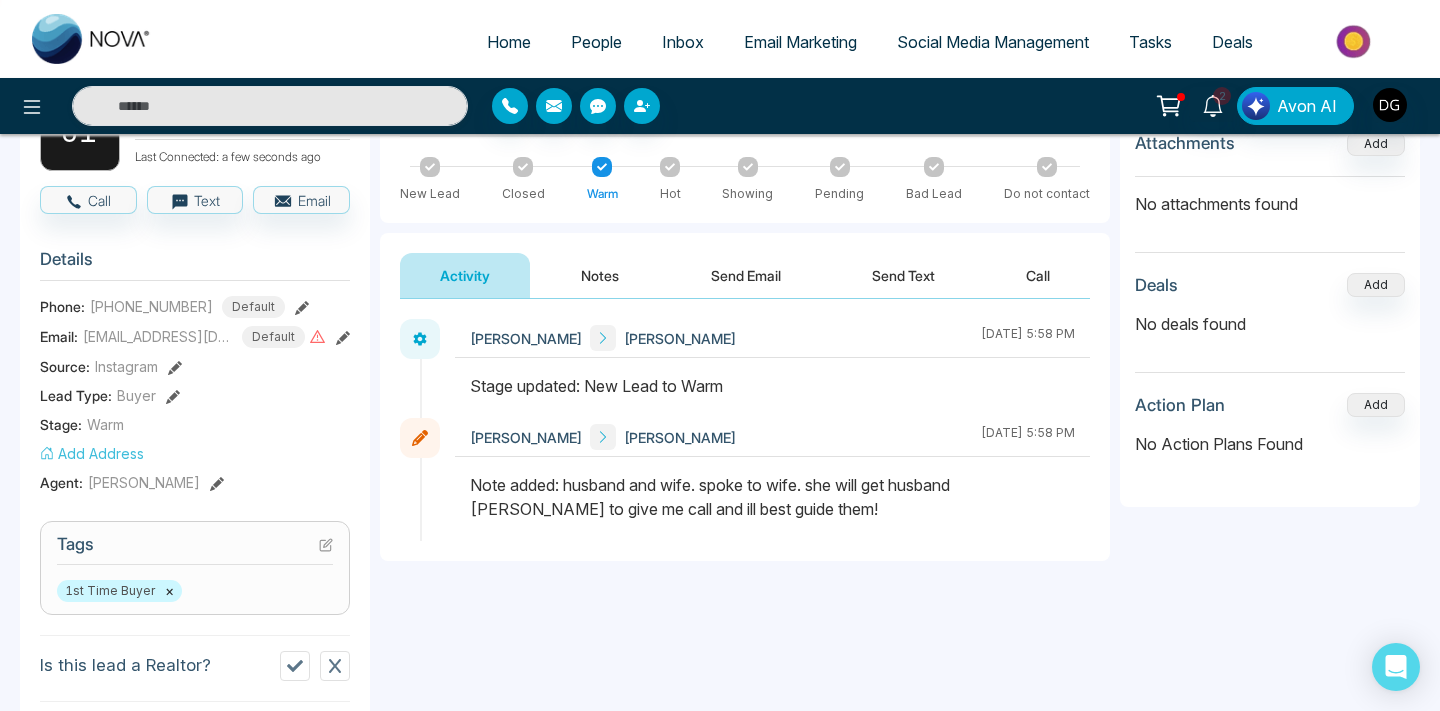 scroll, scrollTop: 166, scrollLeft: 0, axis: vertical 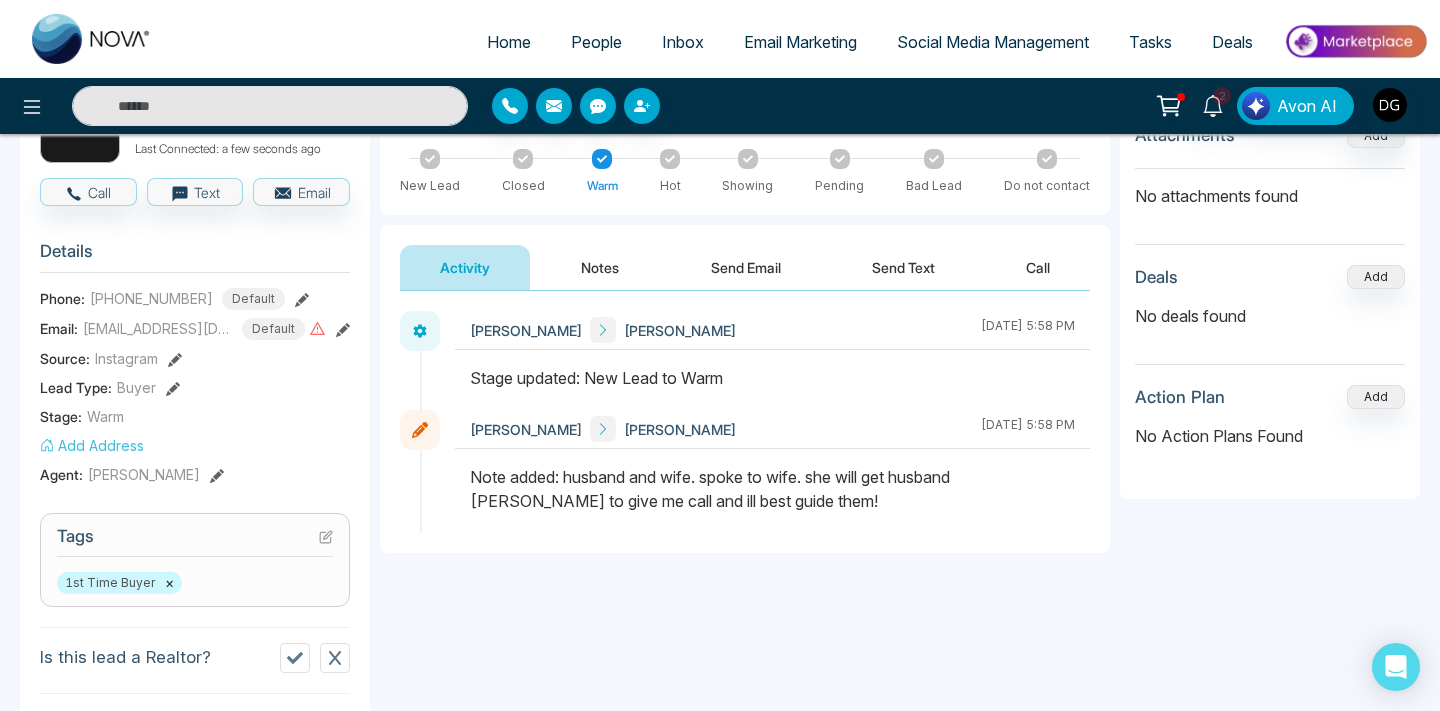 click on "People" at bounding box center (596, 42) 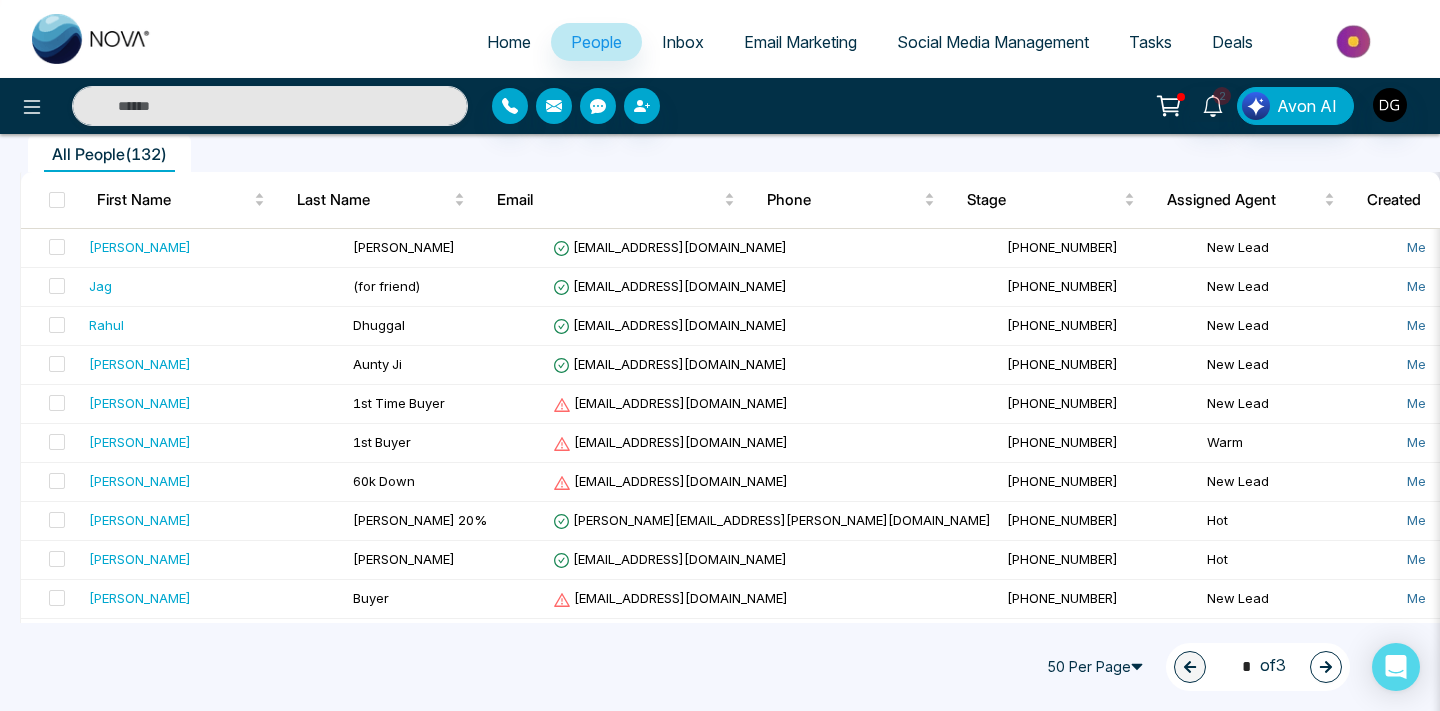 scroll, scrollTop: 186, scrollLeft: 0, axis: vertical 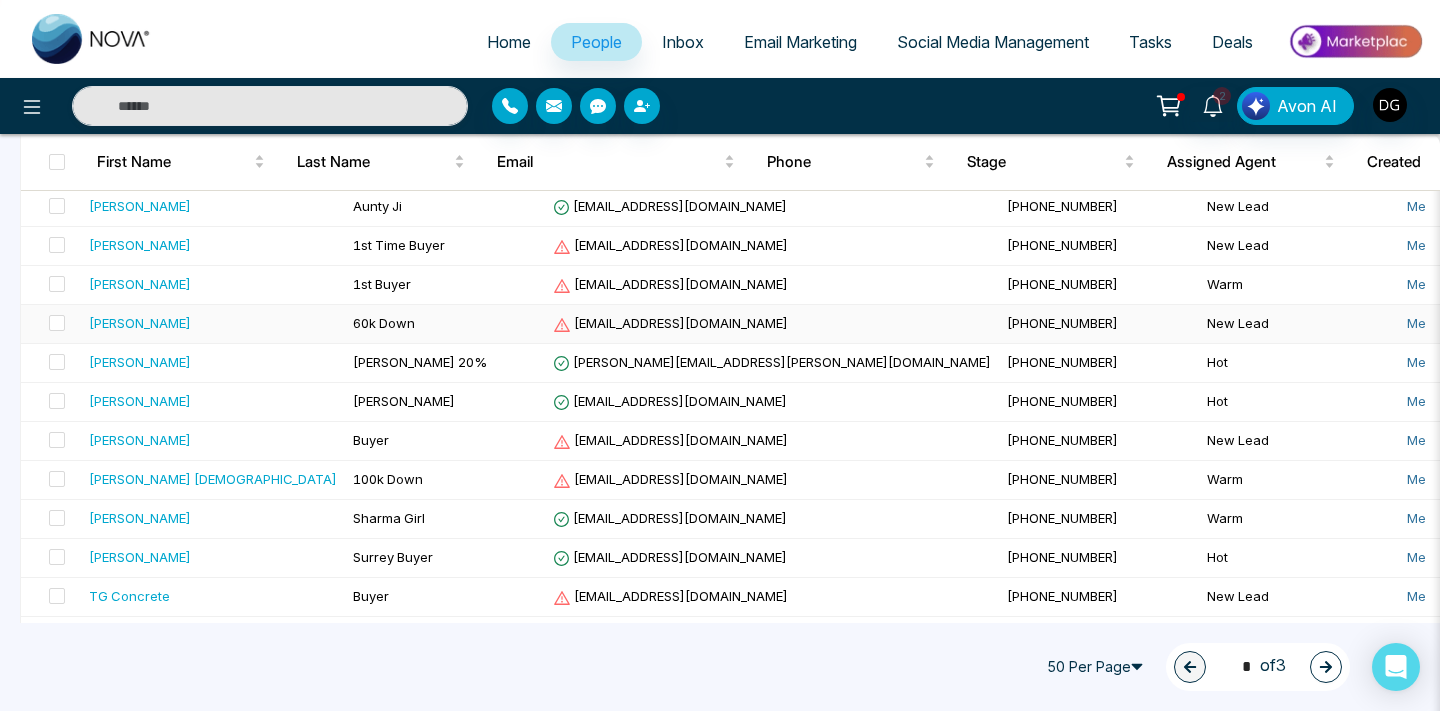 click on "[EMAIL_ADDRESS][DOMAIN_NAME]" at bounding box center (670, 323) 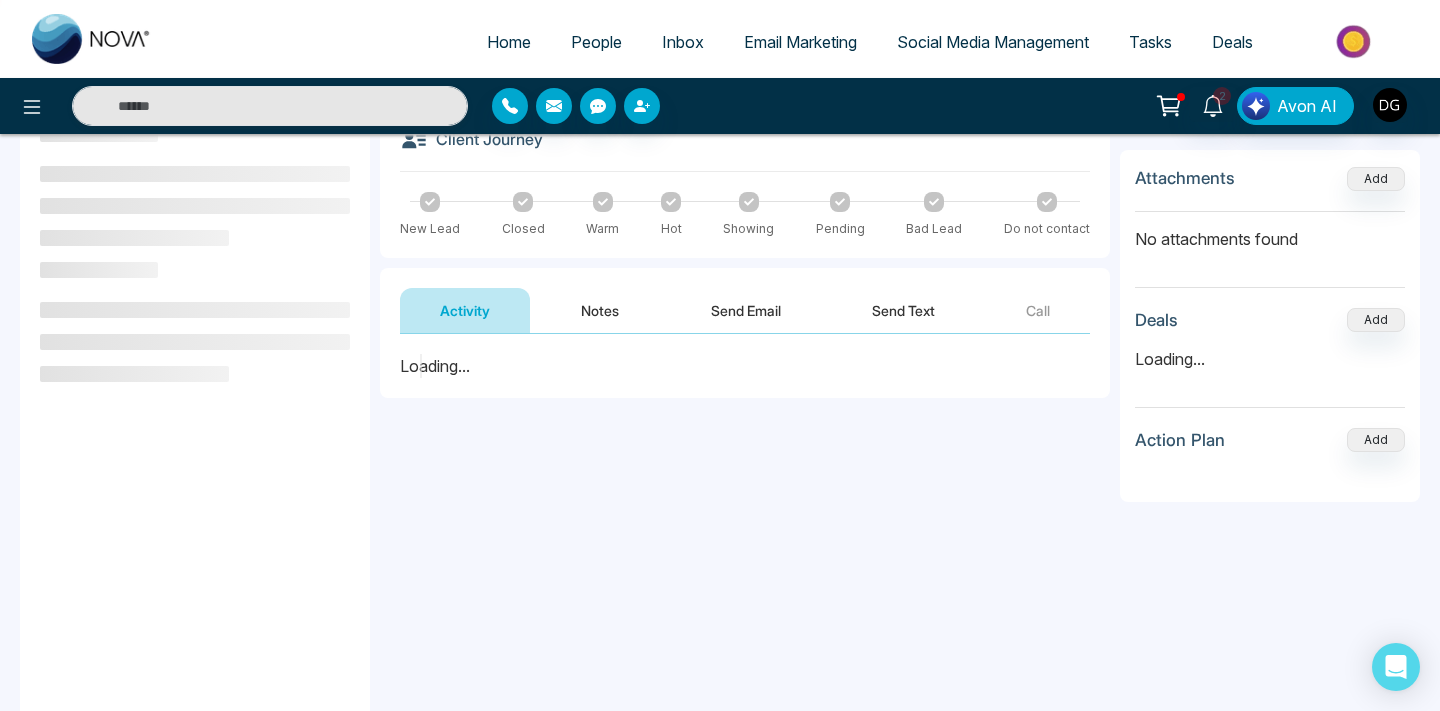scroll, scrollTop: 161, scrollLeft: 0, axis: vertical 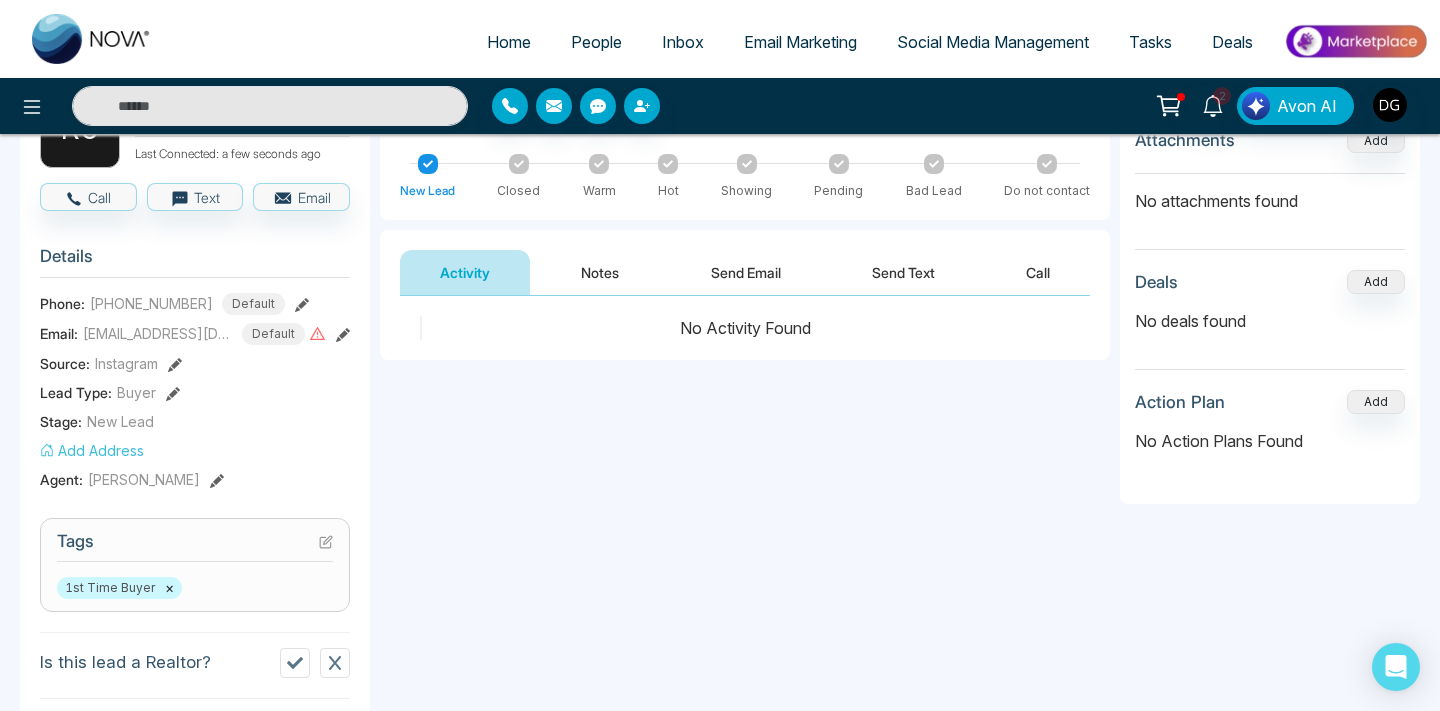 click on "Notes" at bounding box center [600, 272] 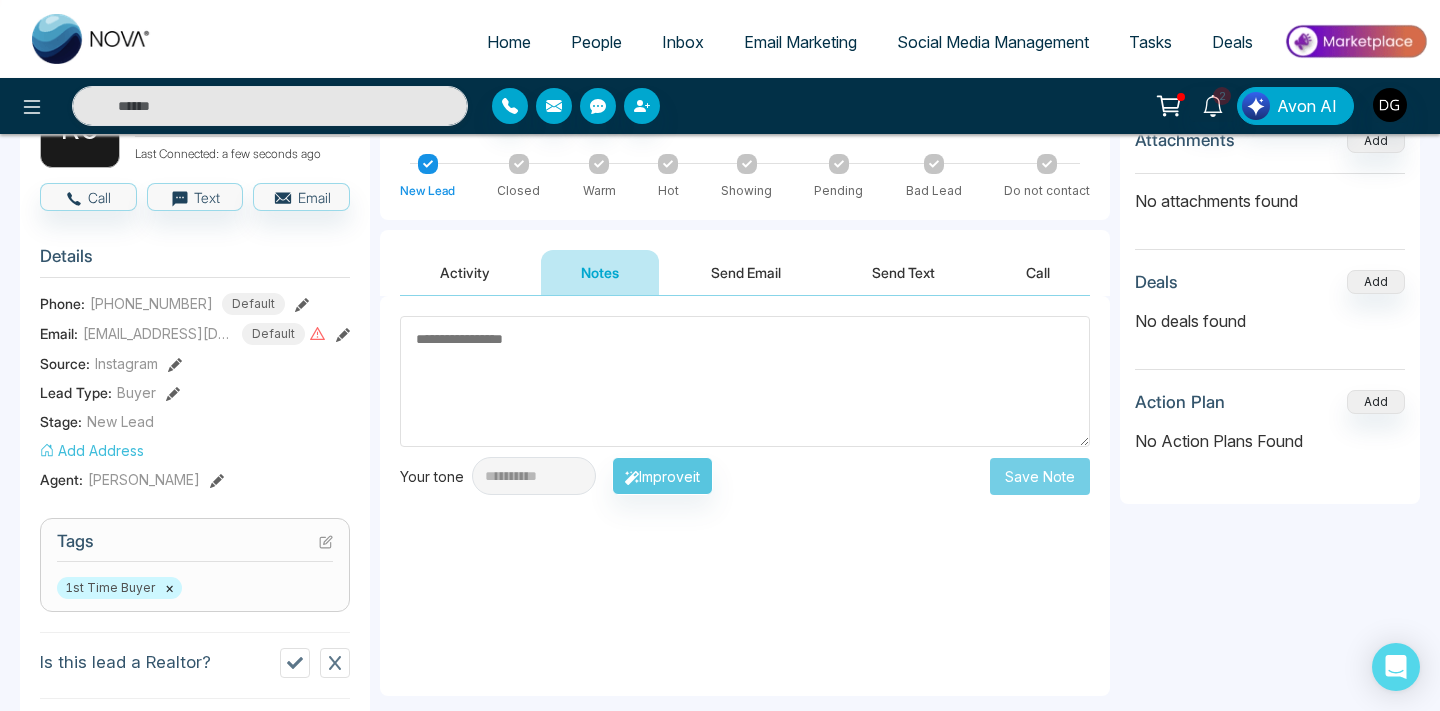 click on "People" at bounding box center [596, 42] 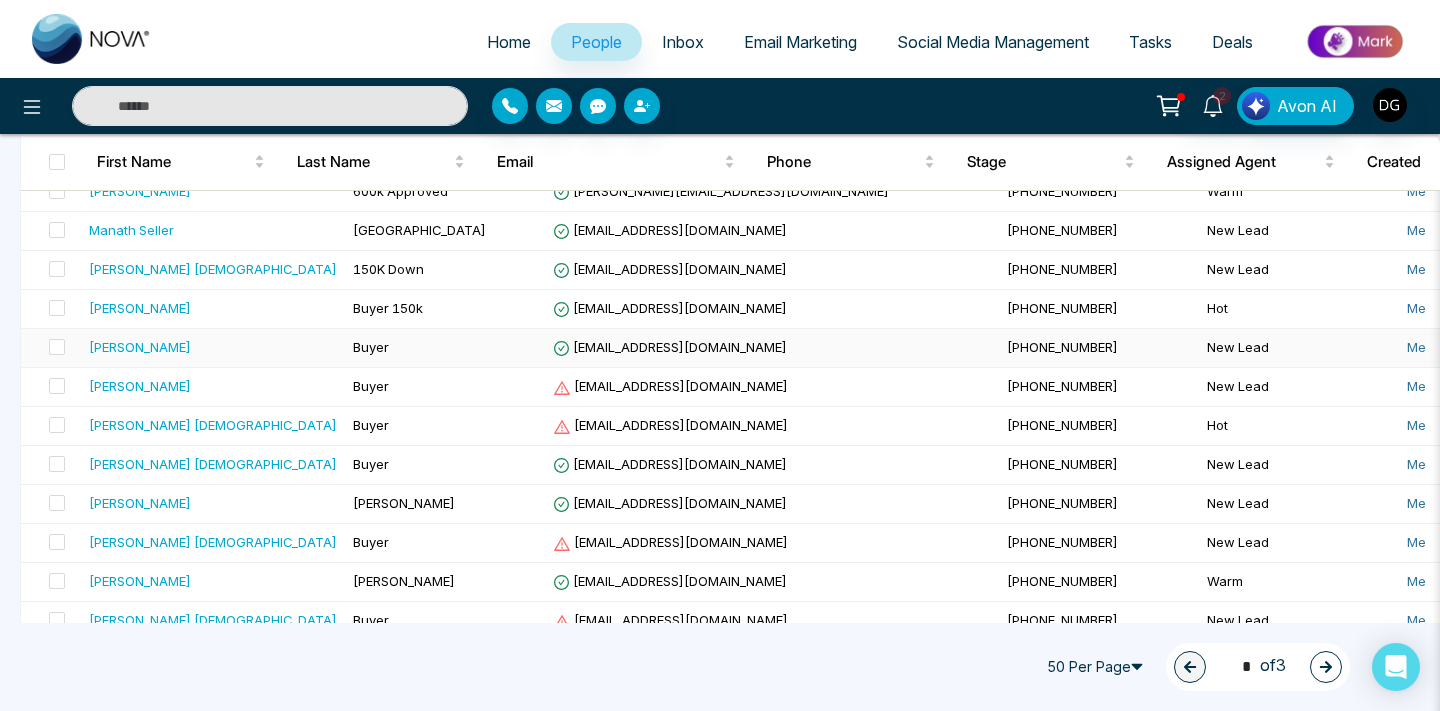 scroll, scrollTop: 1286, scrollLeft: 0, axis: vertical 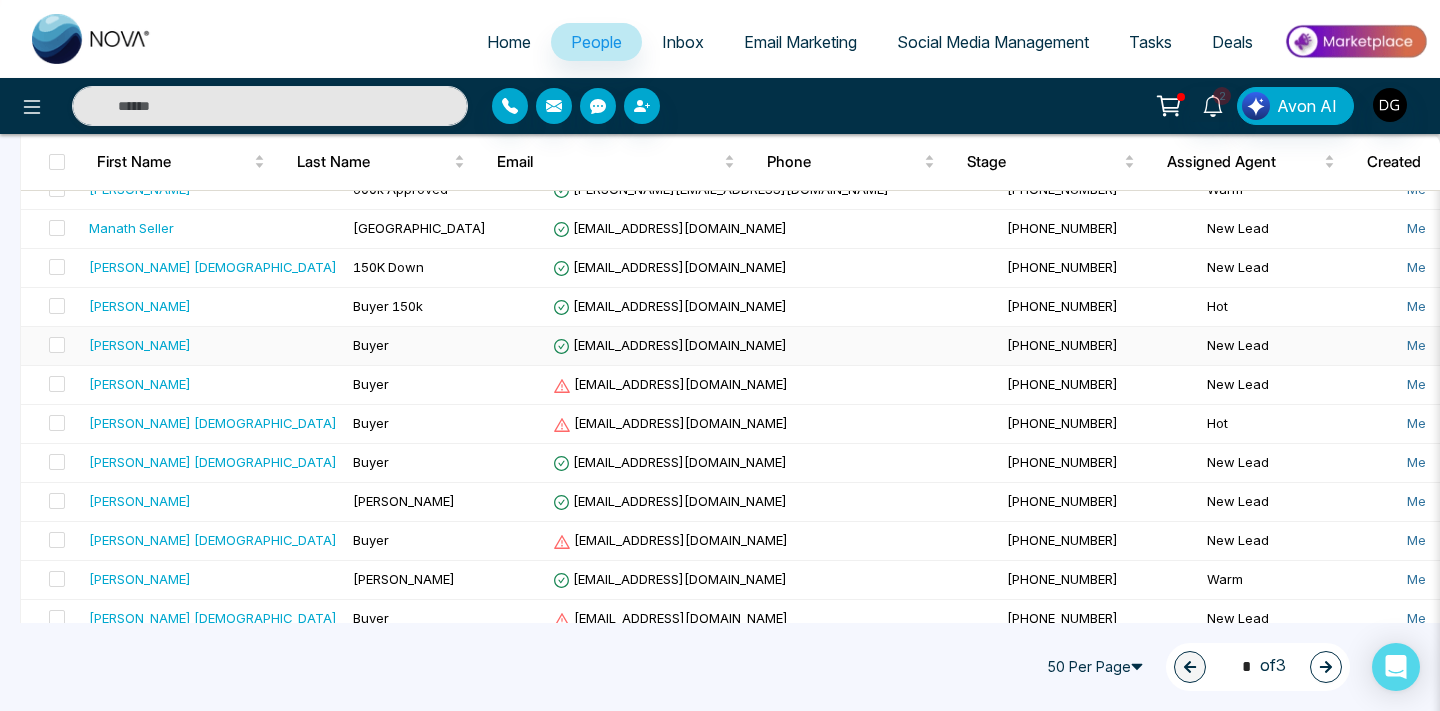 click on "[PERSON_NAME]" at bounding box center [213, 346] 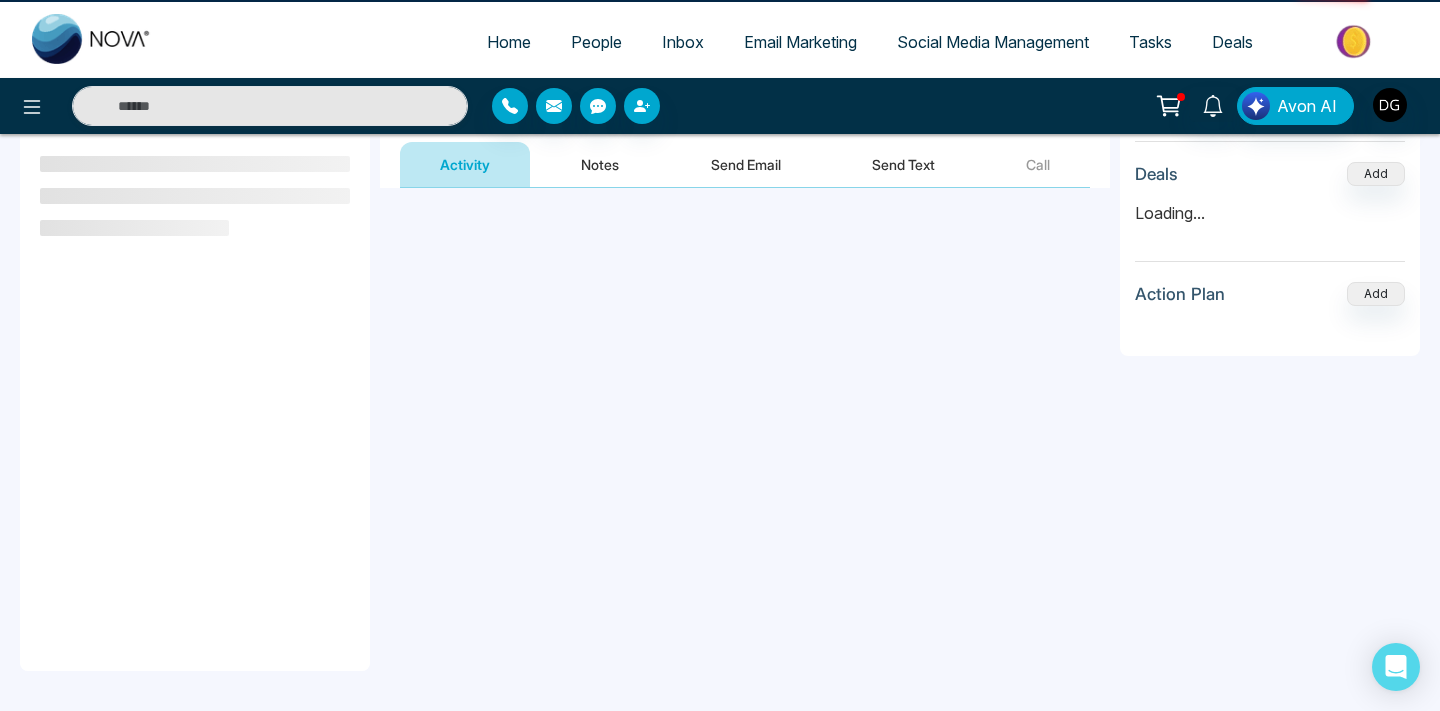 scroll, scrollTop: 0, scrollLeft: 0, axis: both 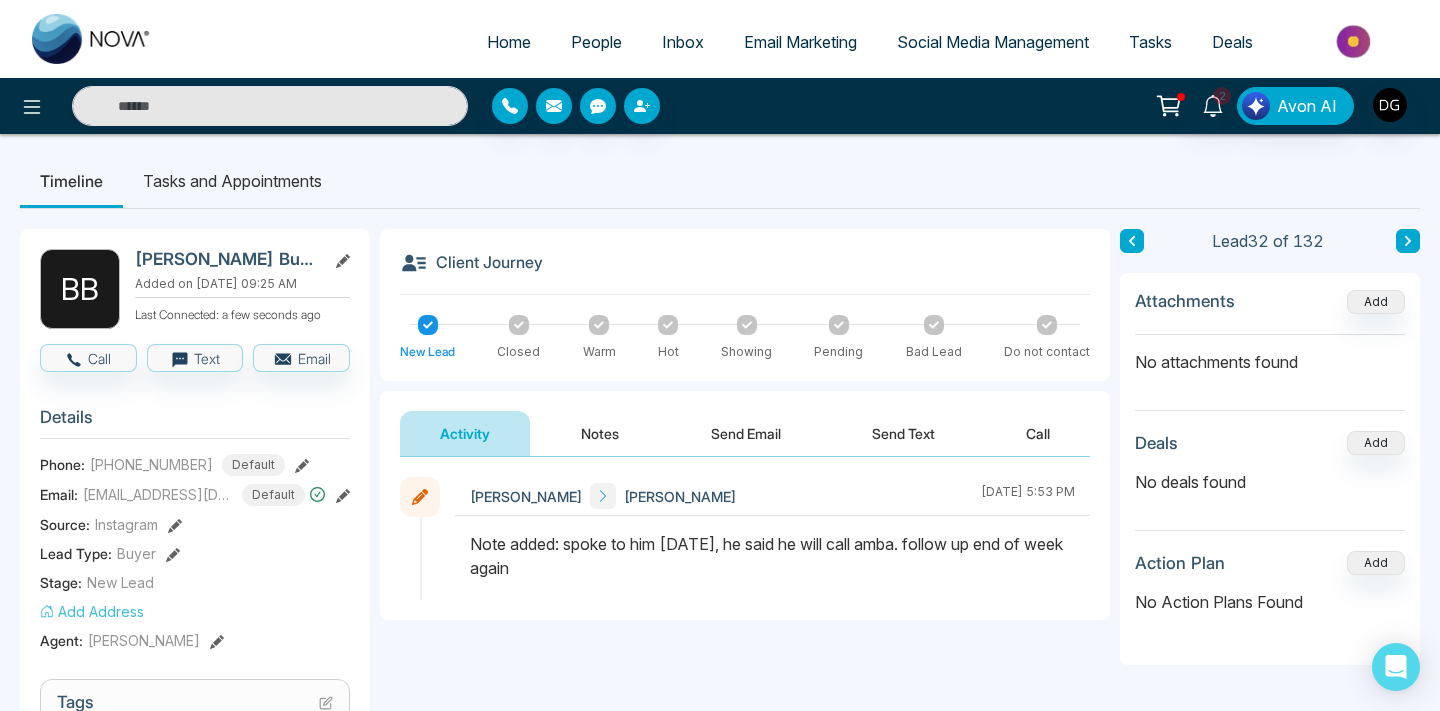 click on "Notes" at bounding box center [600, 433] 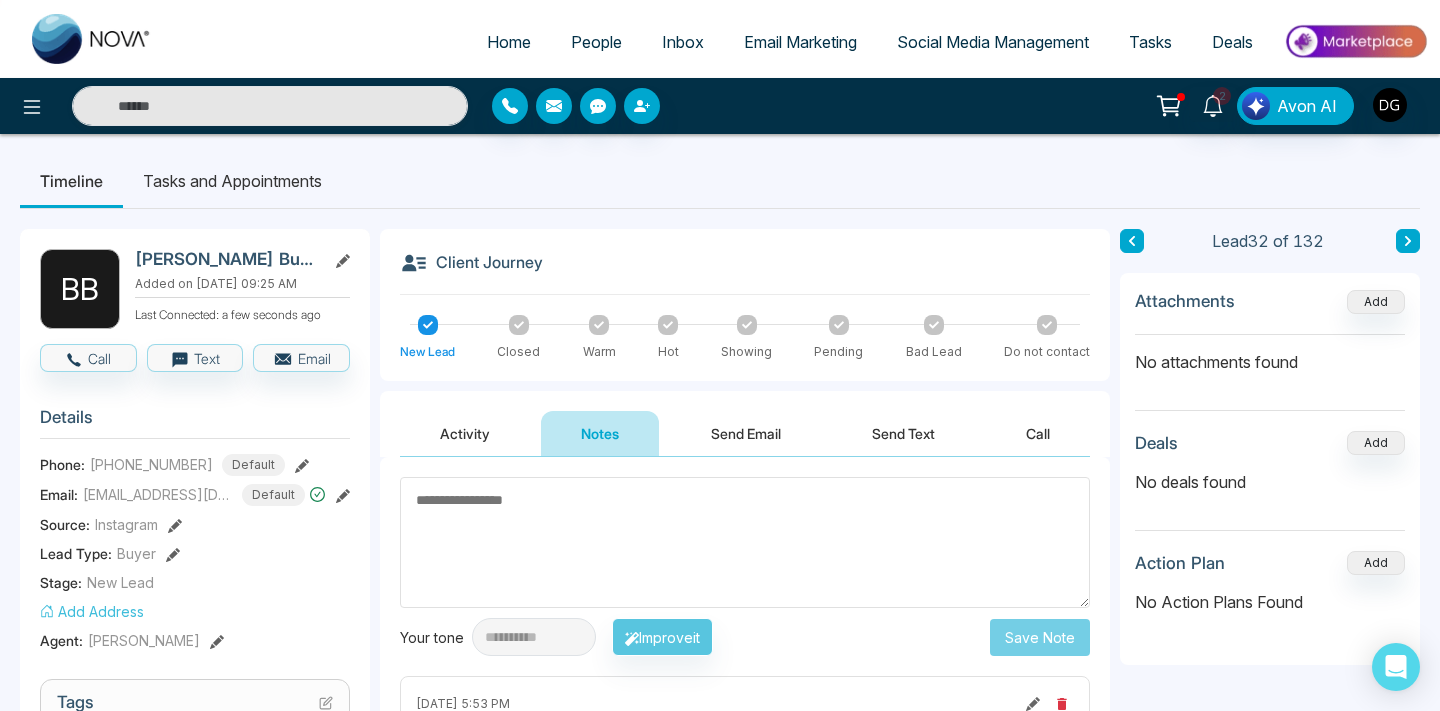 click on "People" at bounding box center (596, 42) 